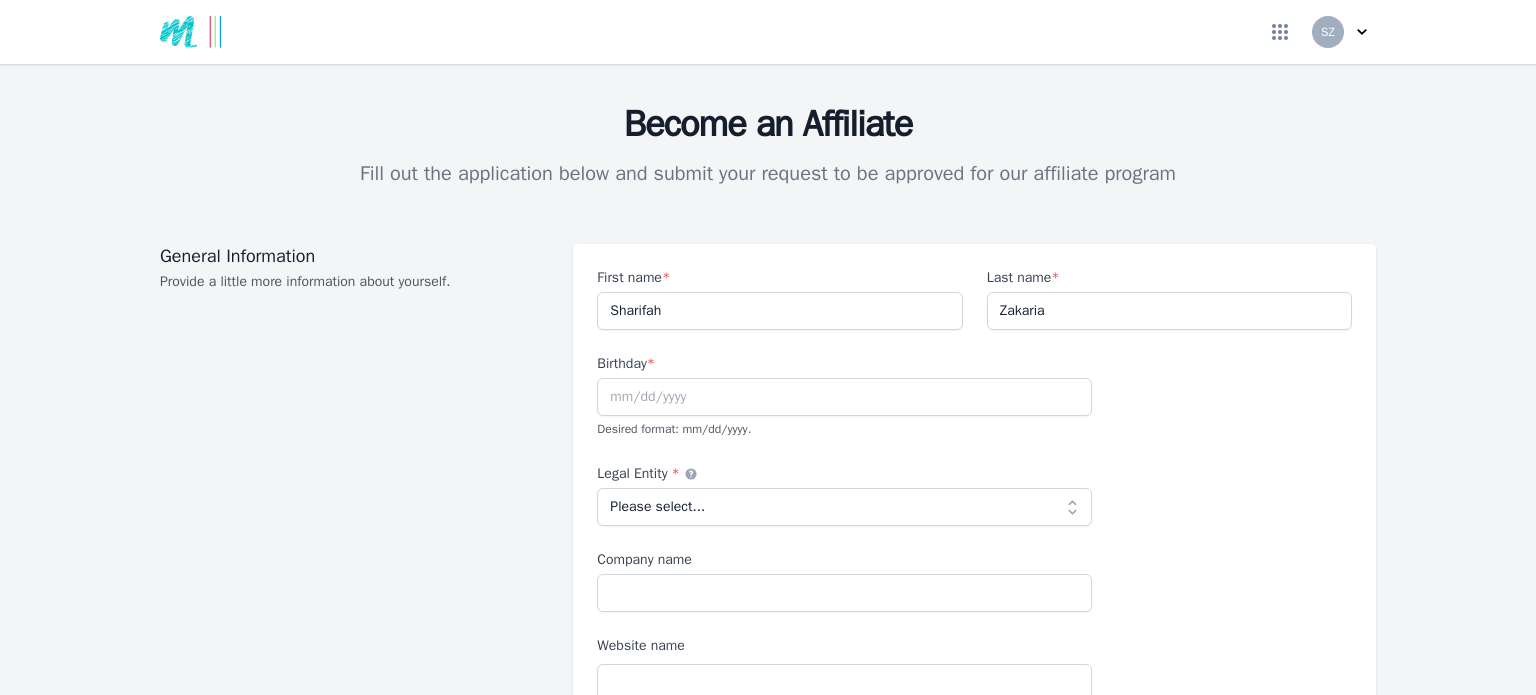 scroll, scrollTop: 0, scrollLeft: 0, axis: both 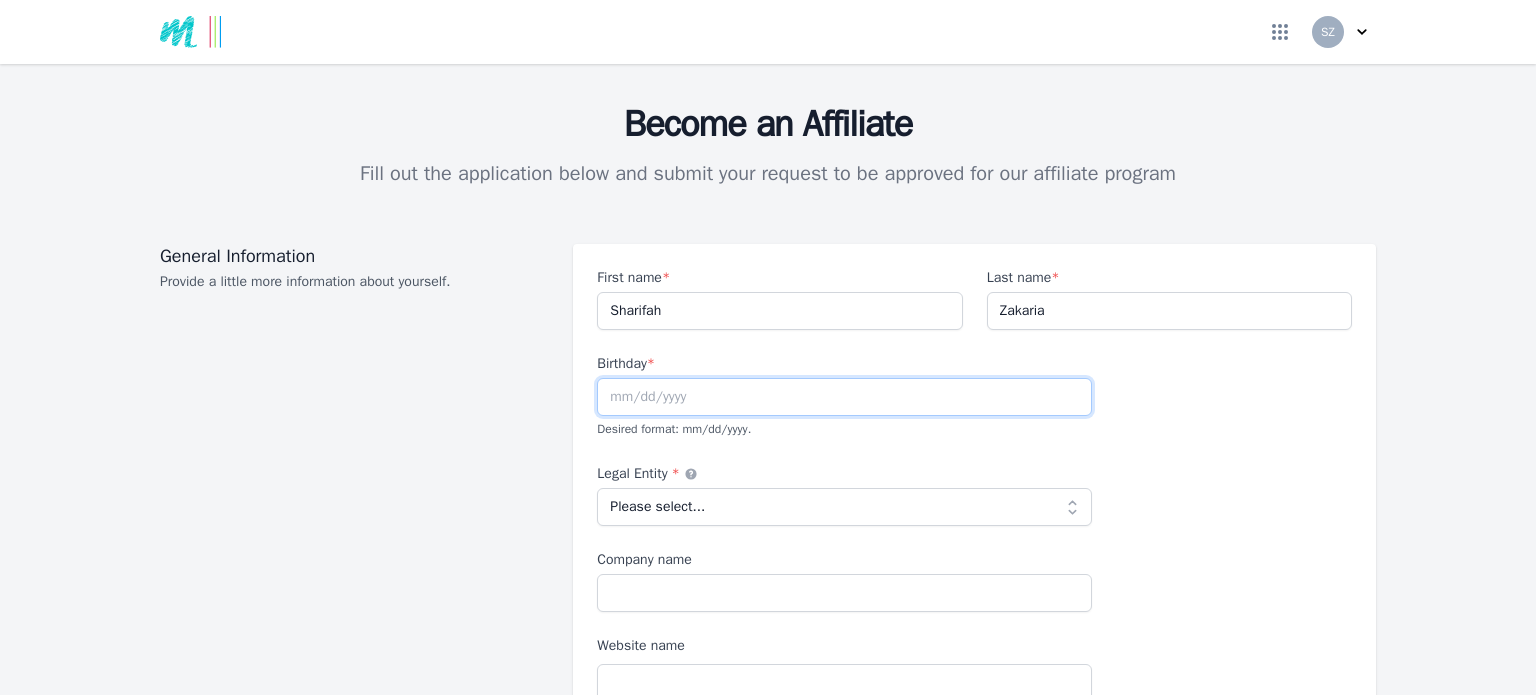 click at bounding box center (844, 397) 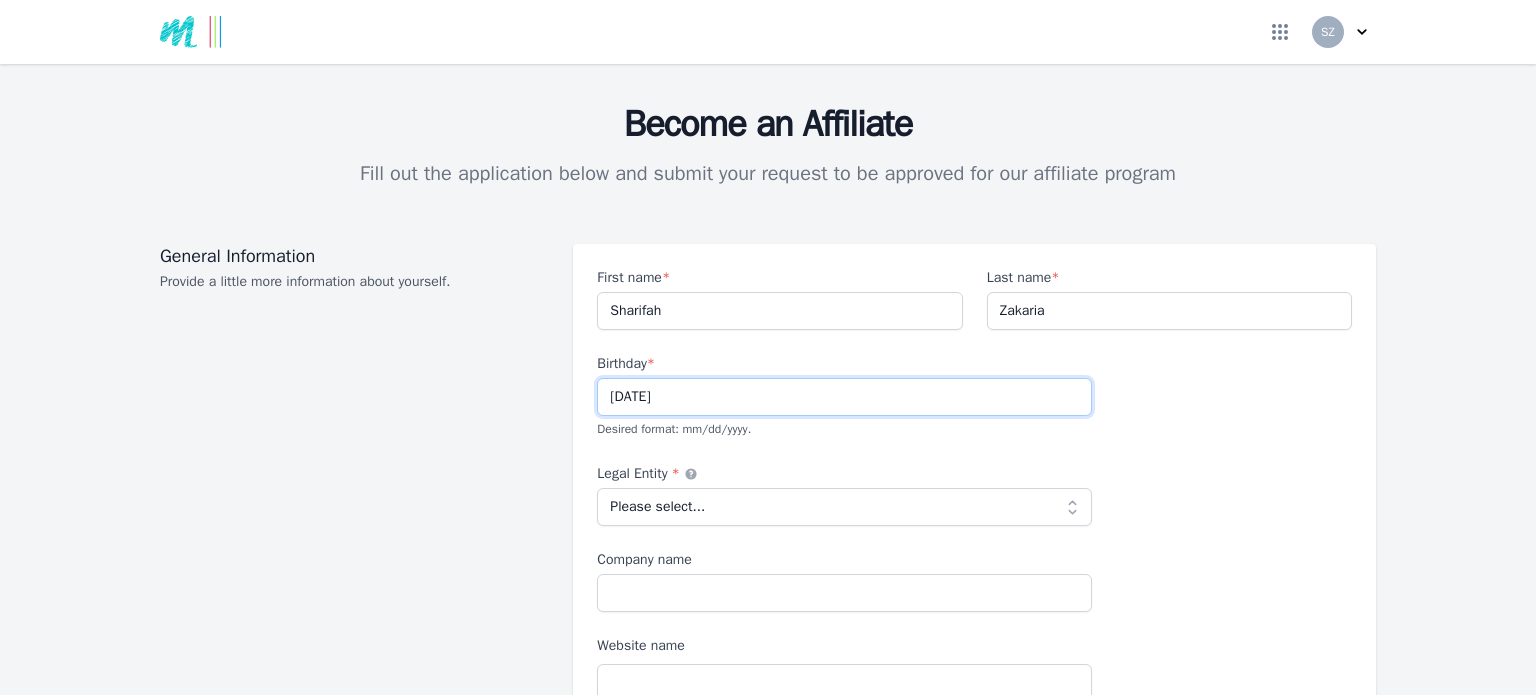 type on "[DATE]" 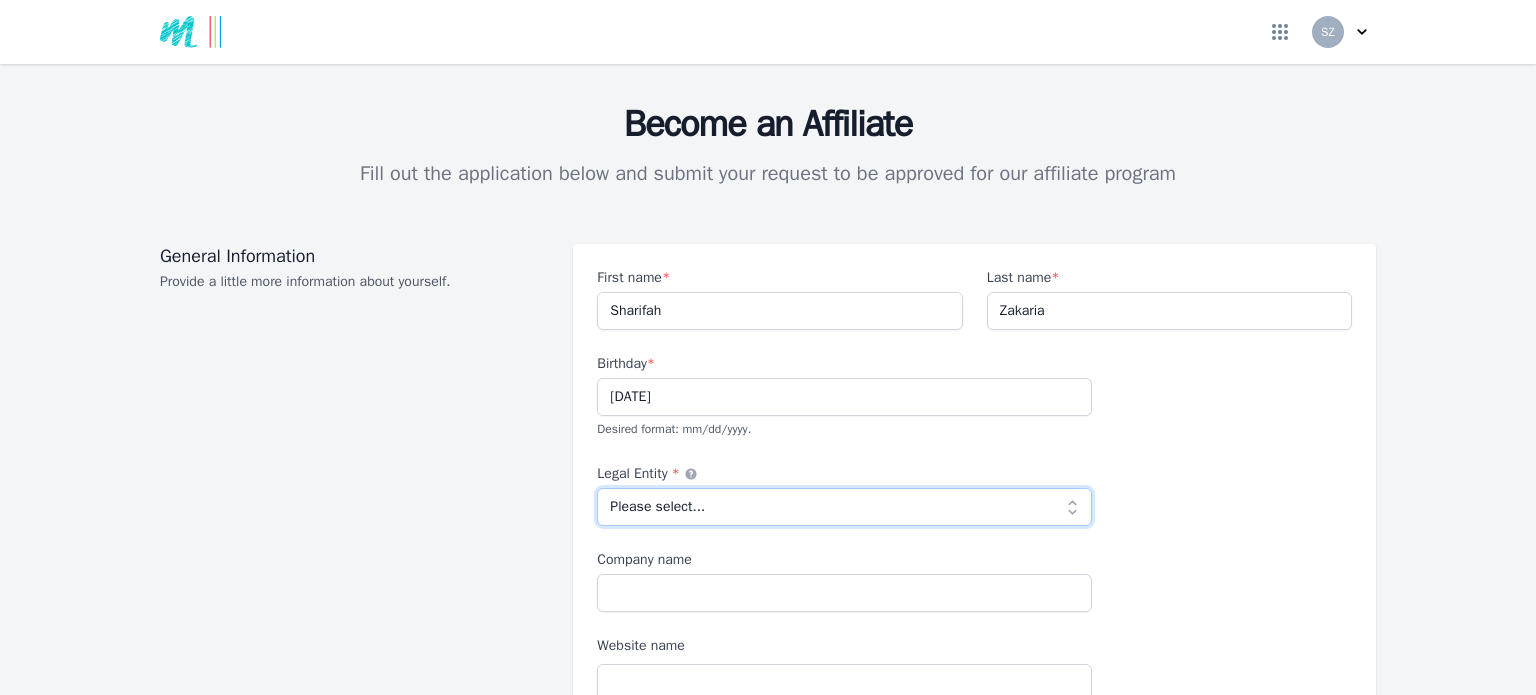 click on "Please select...   Individual   Partnership   Corporation   Sole Proprietorship   Foreign   LLC   LLP   Non profit   Other" at bounding box center (844, 507) 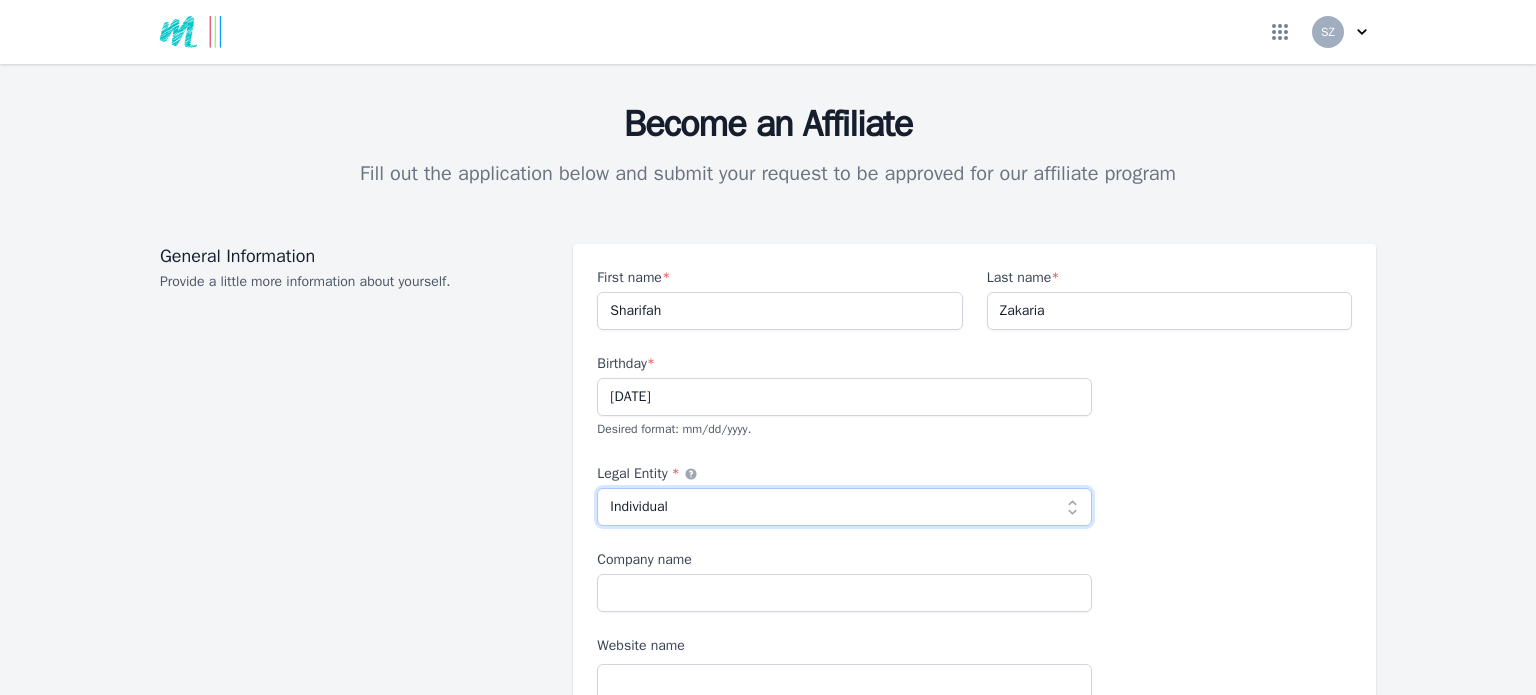 click on "Please select...   Individual   Partnership   Corporation   Sole Proprietorship   Foreign   LLC   LLP   Non profit   Other" at bounding box center (844, 507) 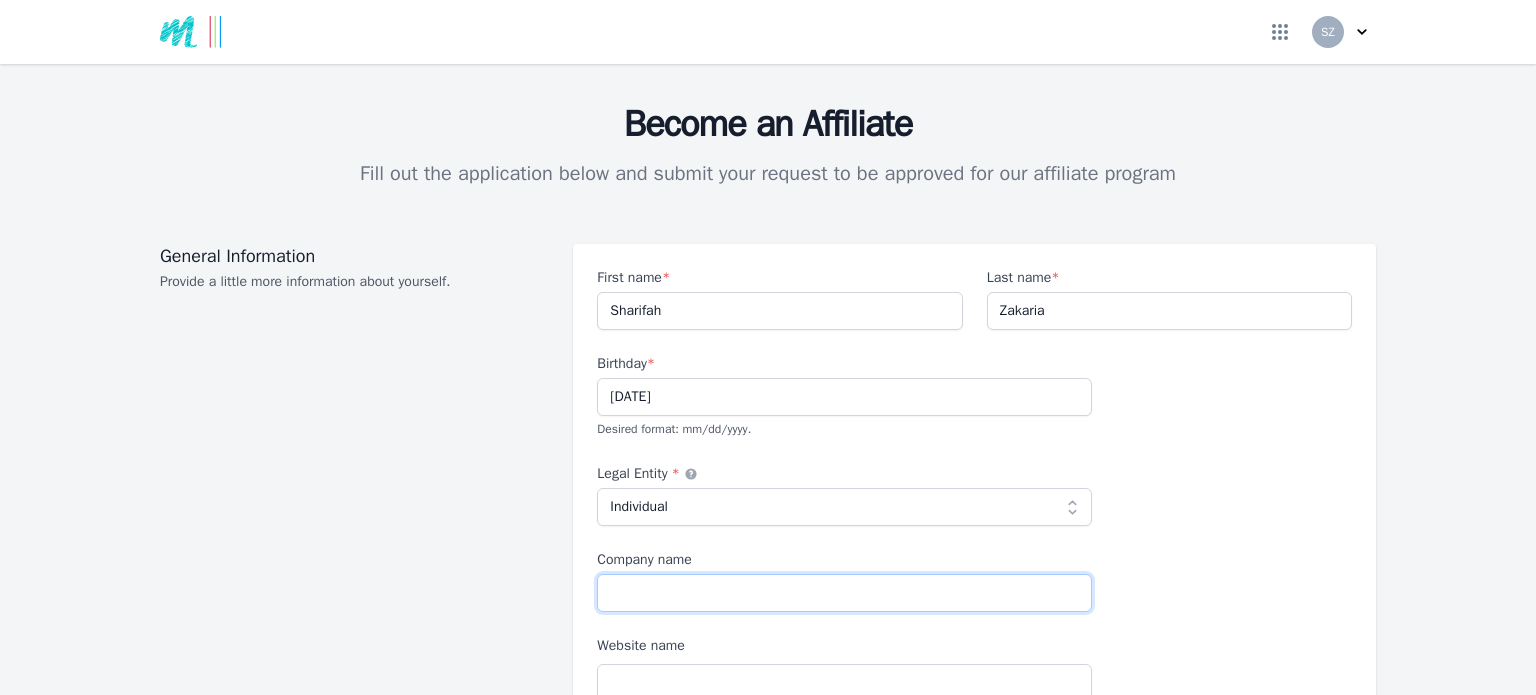 click on "Company name" at bounding box center [844, 593] 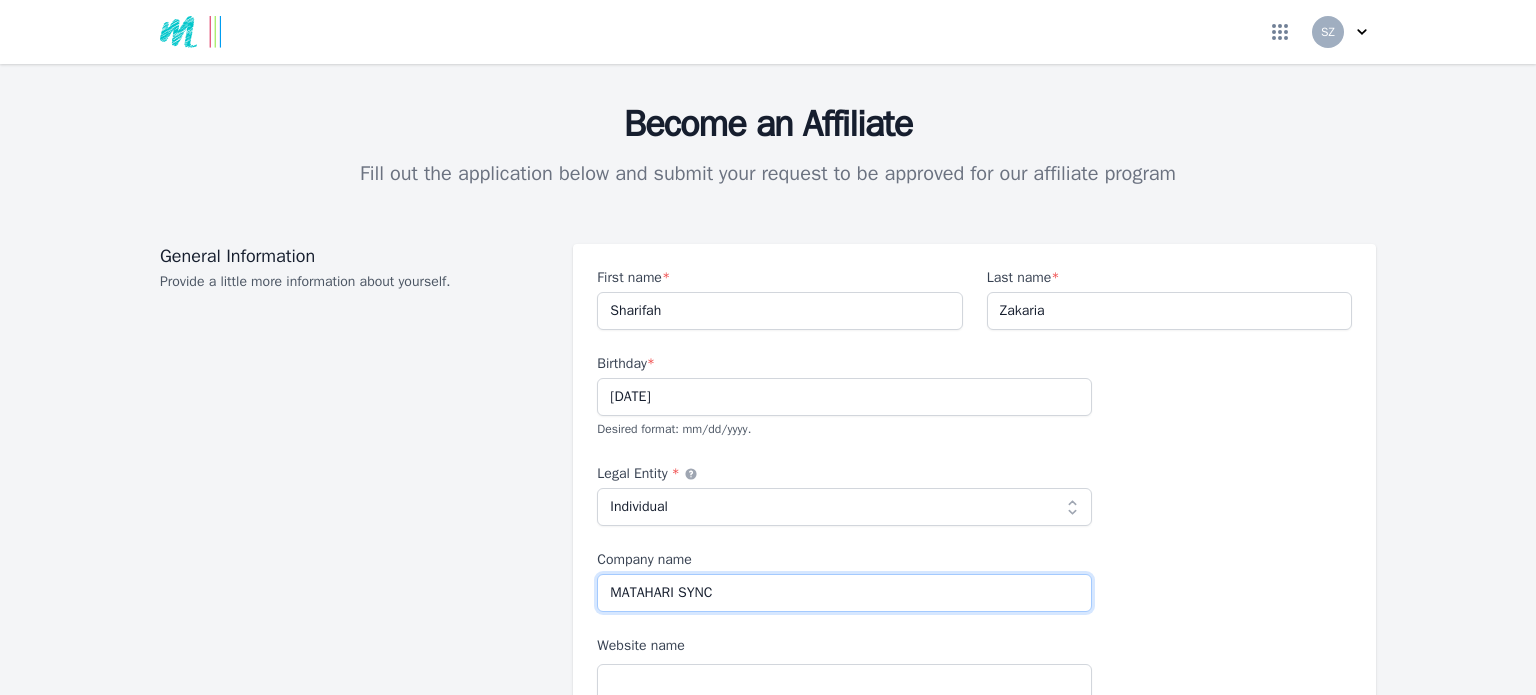 type on "MATAHARI SYNC" 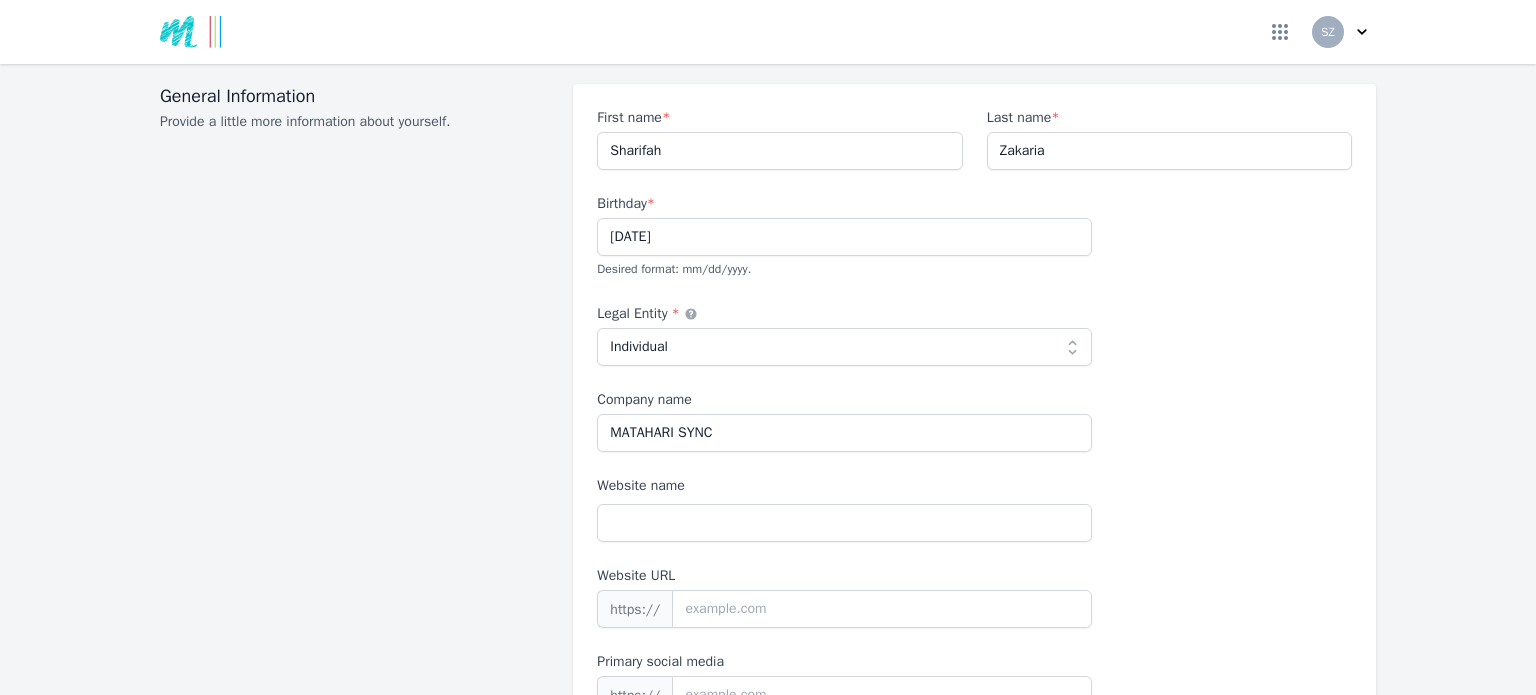 scroll, scrollTop: 200, scrollLeft: 0, axis: vertical 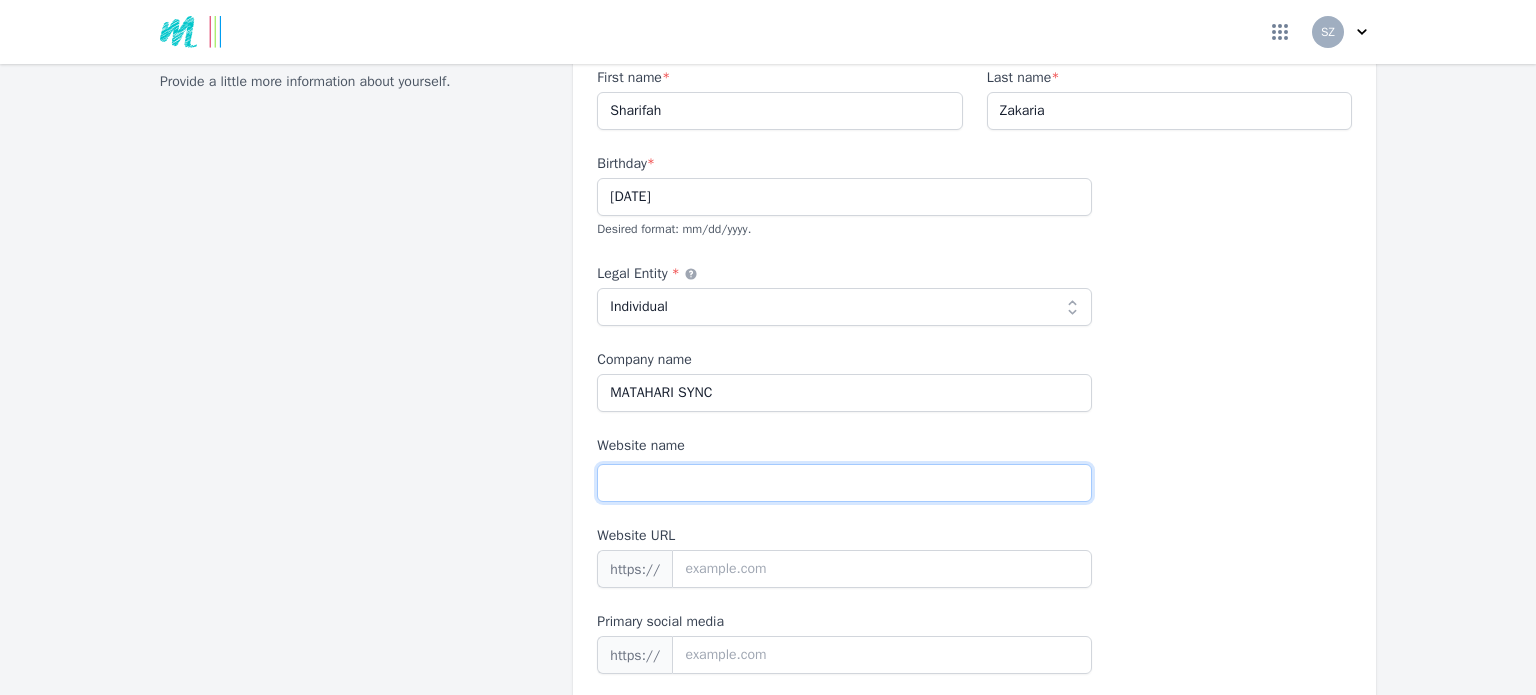 click on "Website name" at bounding box center (844, 483) 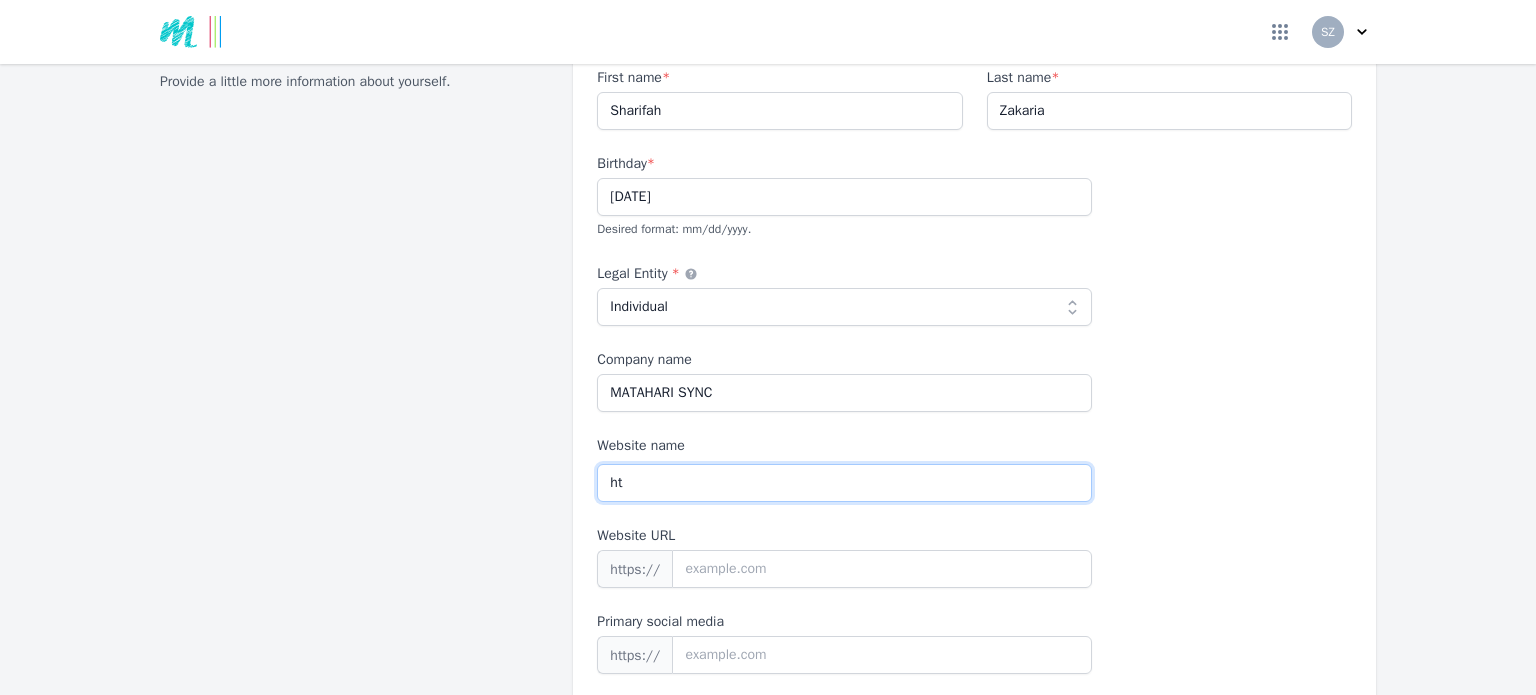 type on "h" 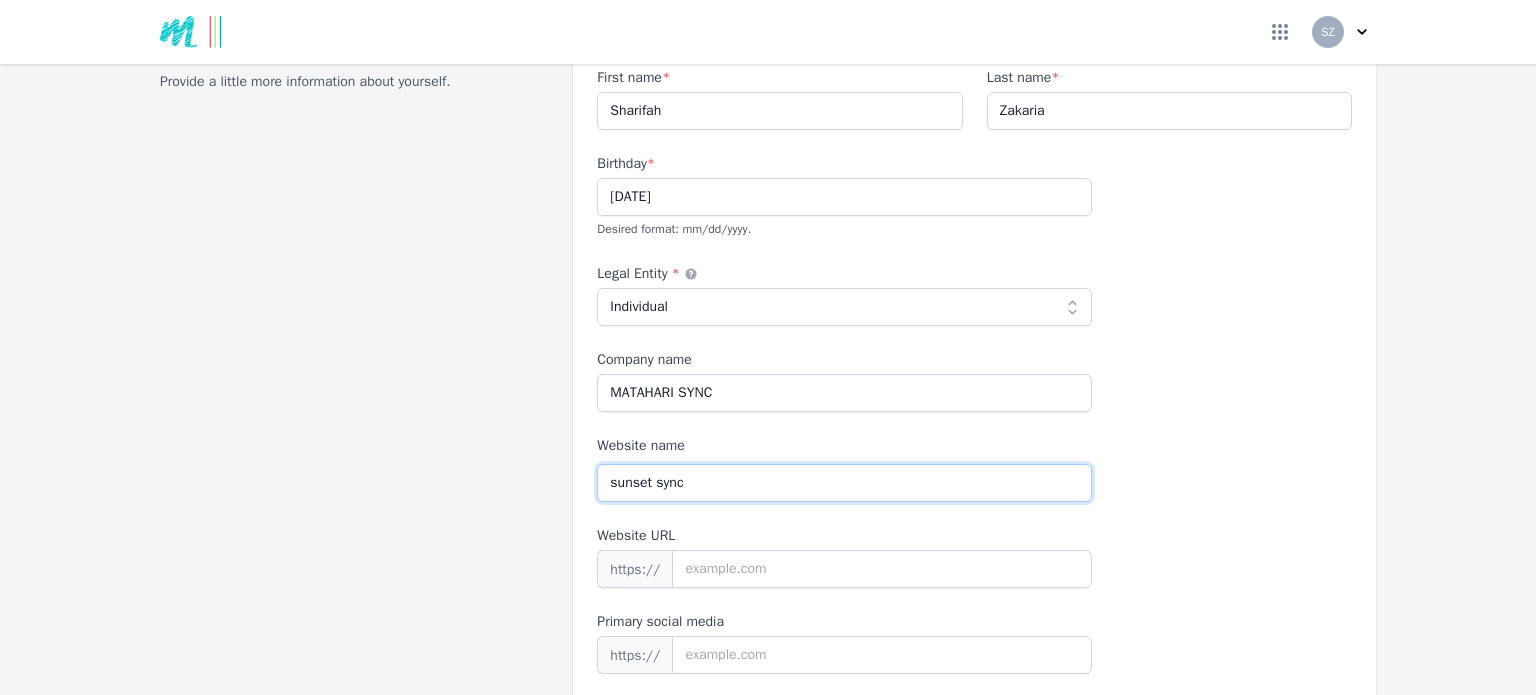 click on "sunset sync" at bounding box center [844, 483] 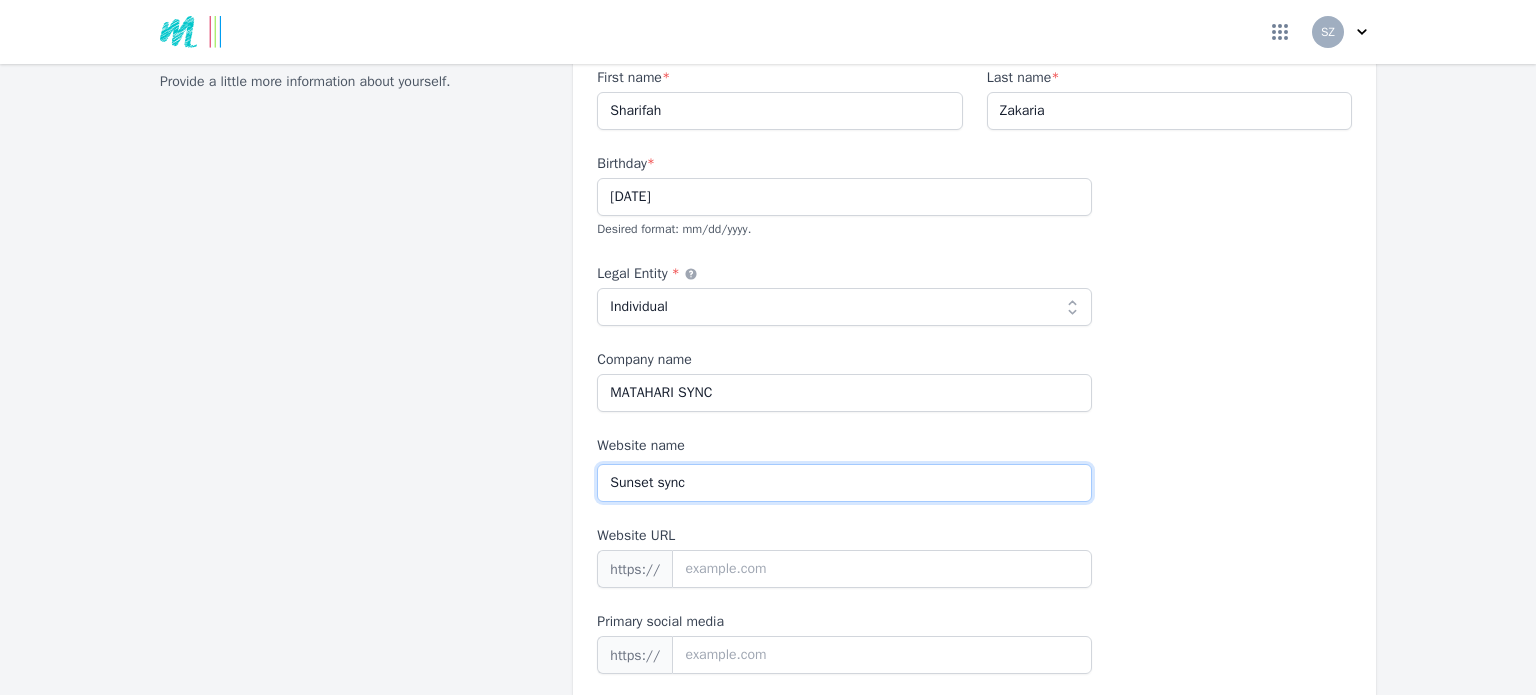 click on "Sunset sync" at bounding box center [844, 483] 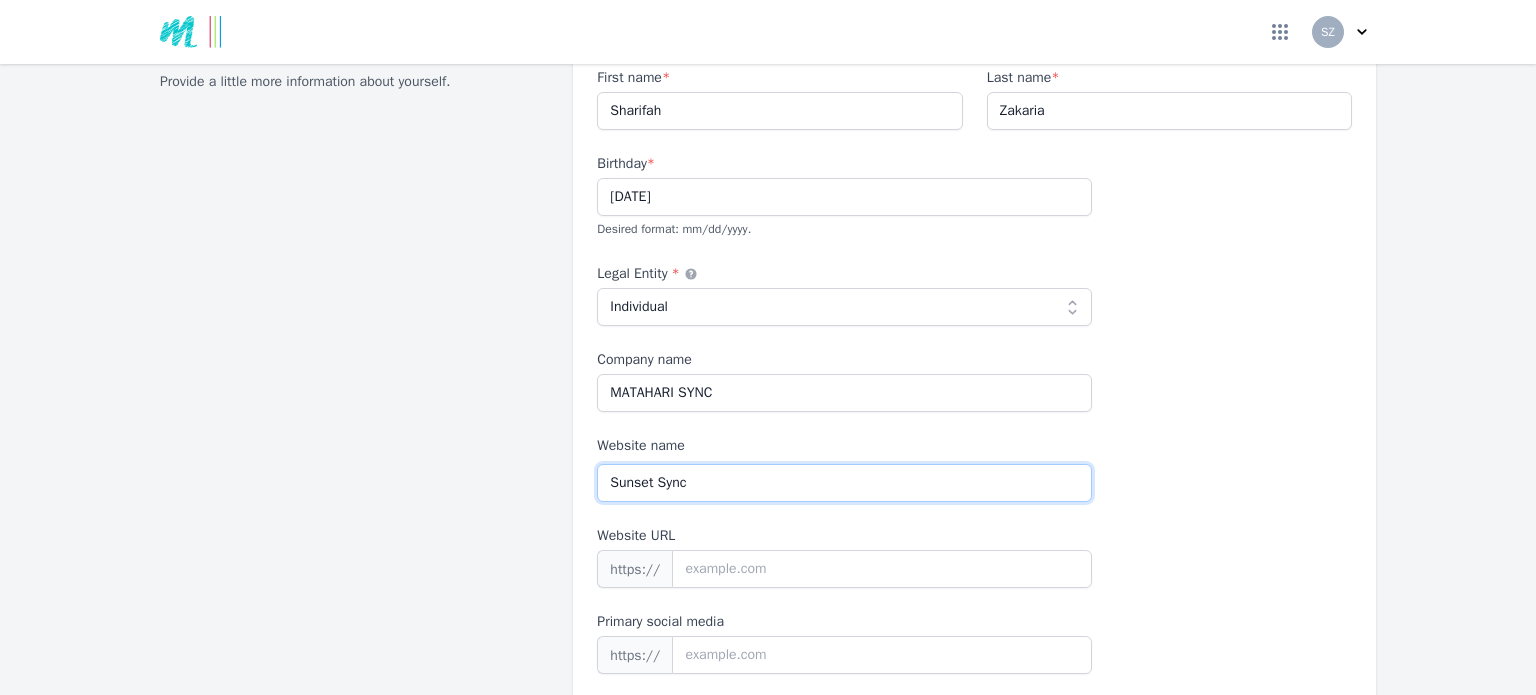 type on "Sunset Sync" 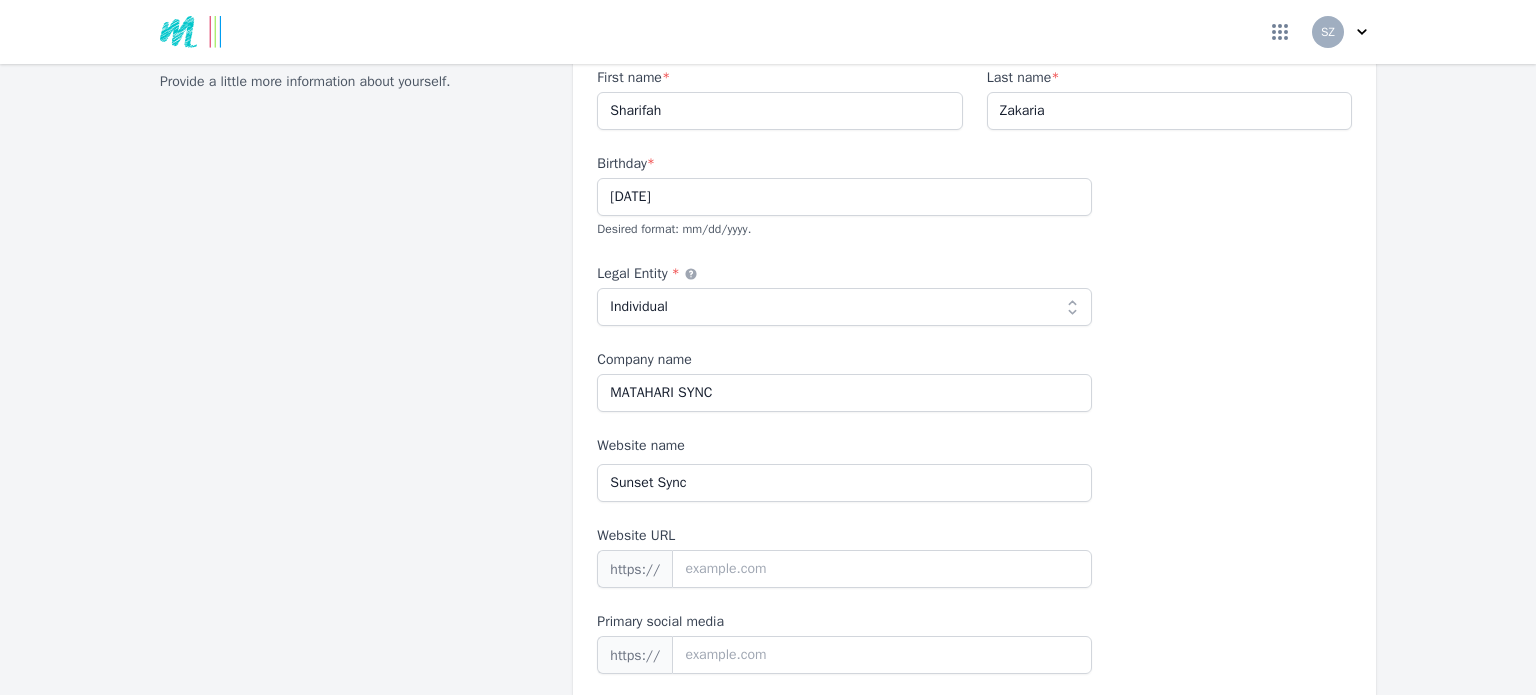 click on "https://" at bounding box center (634, 569) 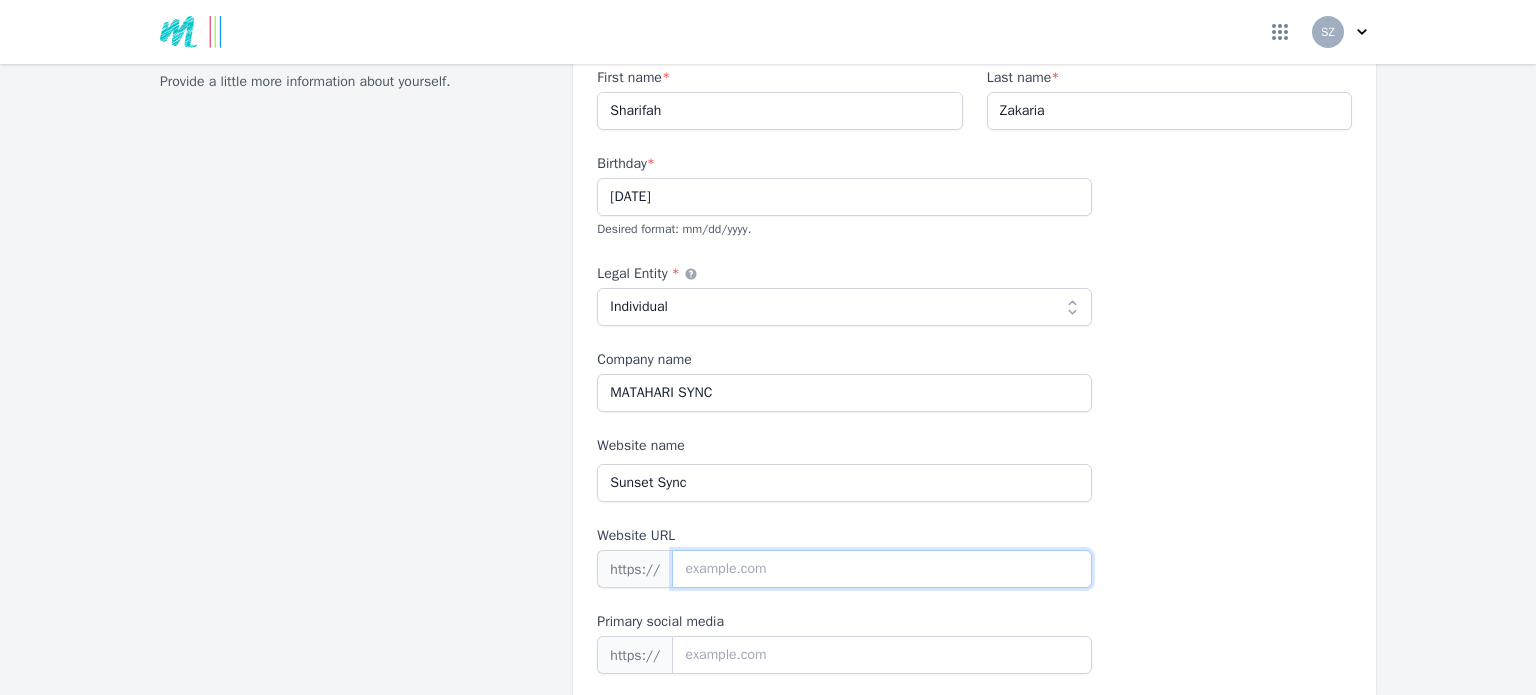 click on "Website URL" at bounding box center [882, 569] 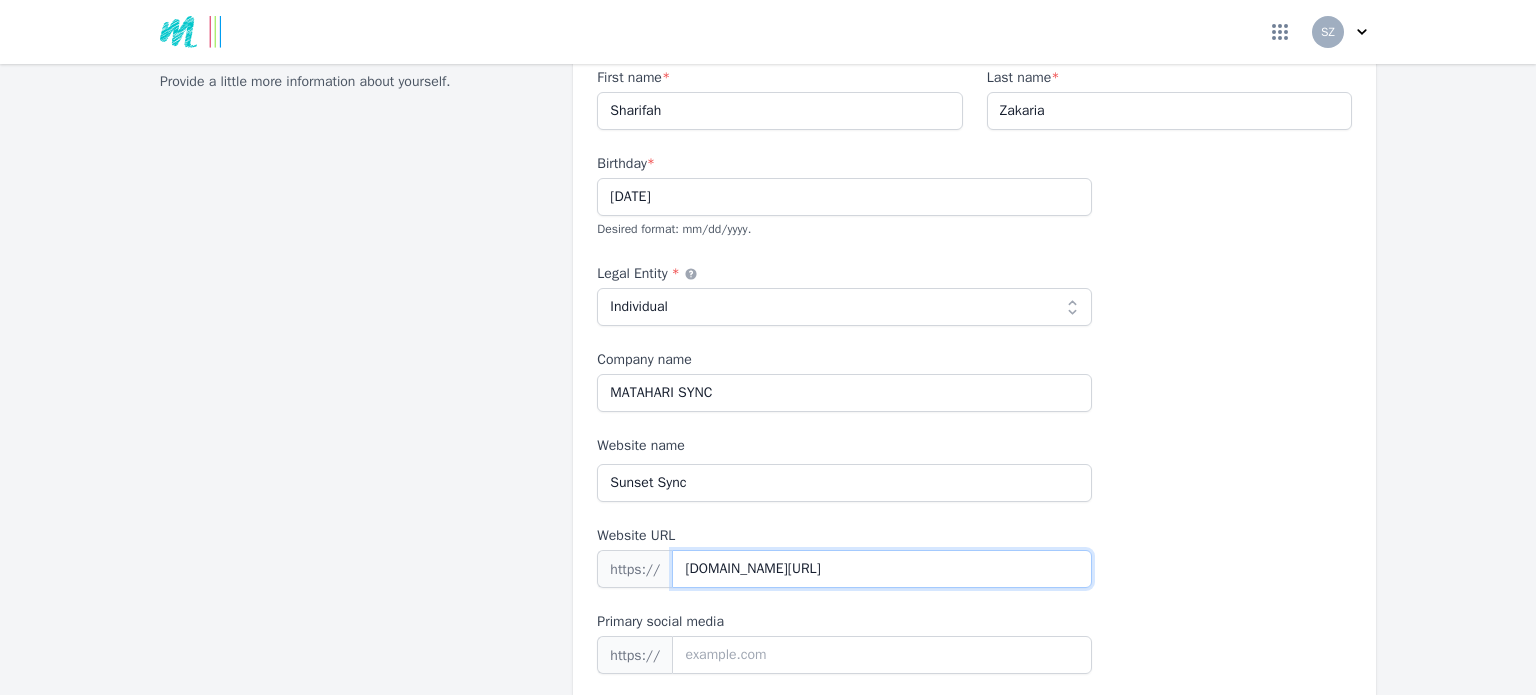 type on "[DOMAIN_NAME][URL]" 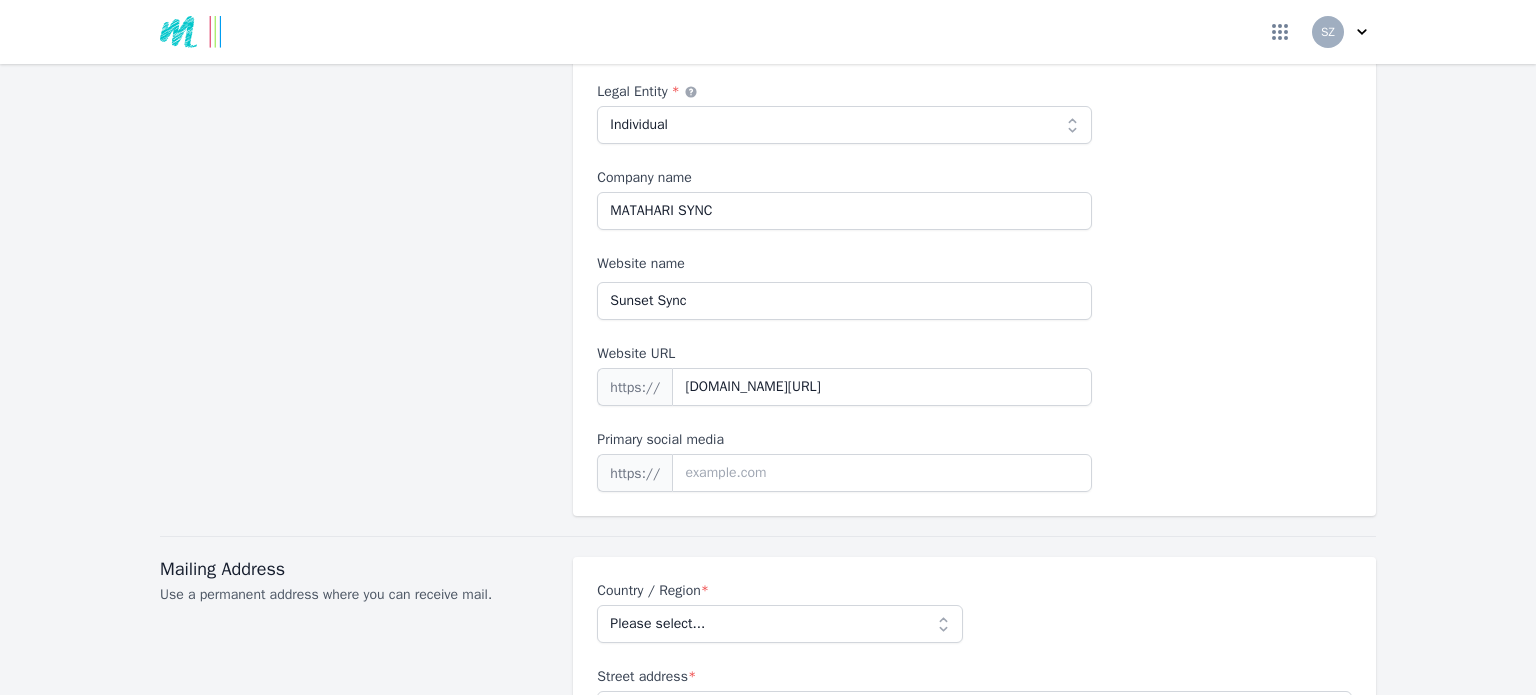 scroll, scrollTop: 400, scrollLeft: 0, axis: vertical 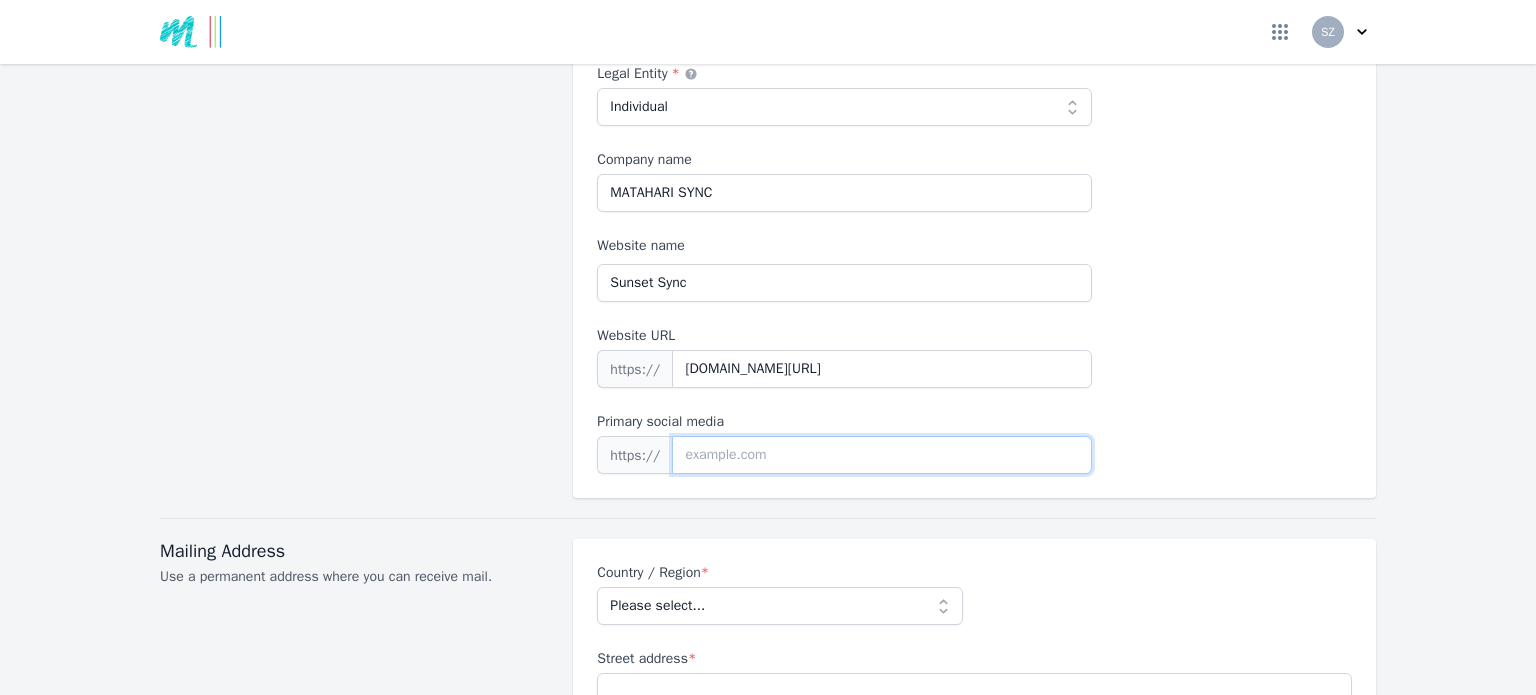 click at bounding box center (882, 455) 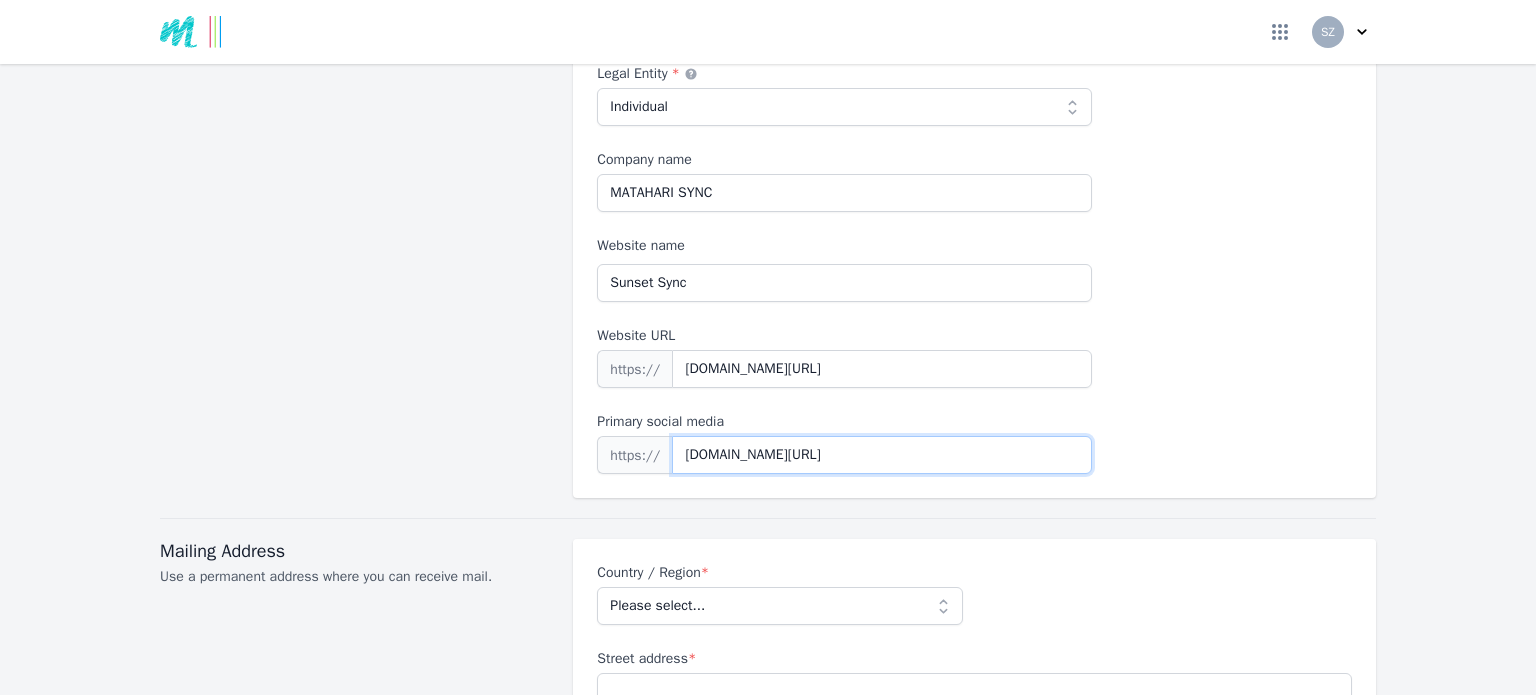 type on "[DOMAIN_NAME][URL]" 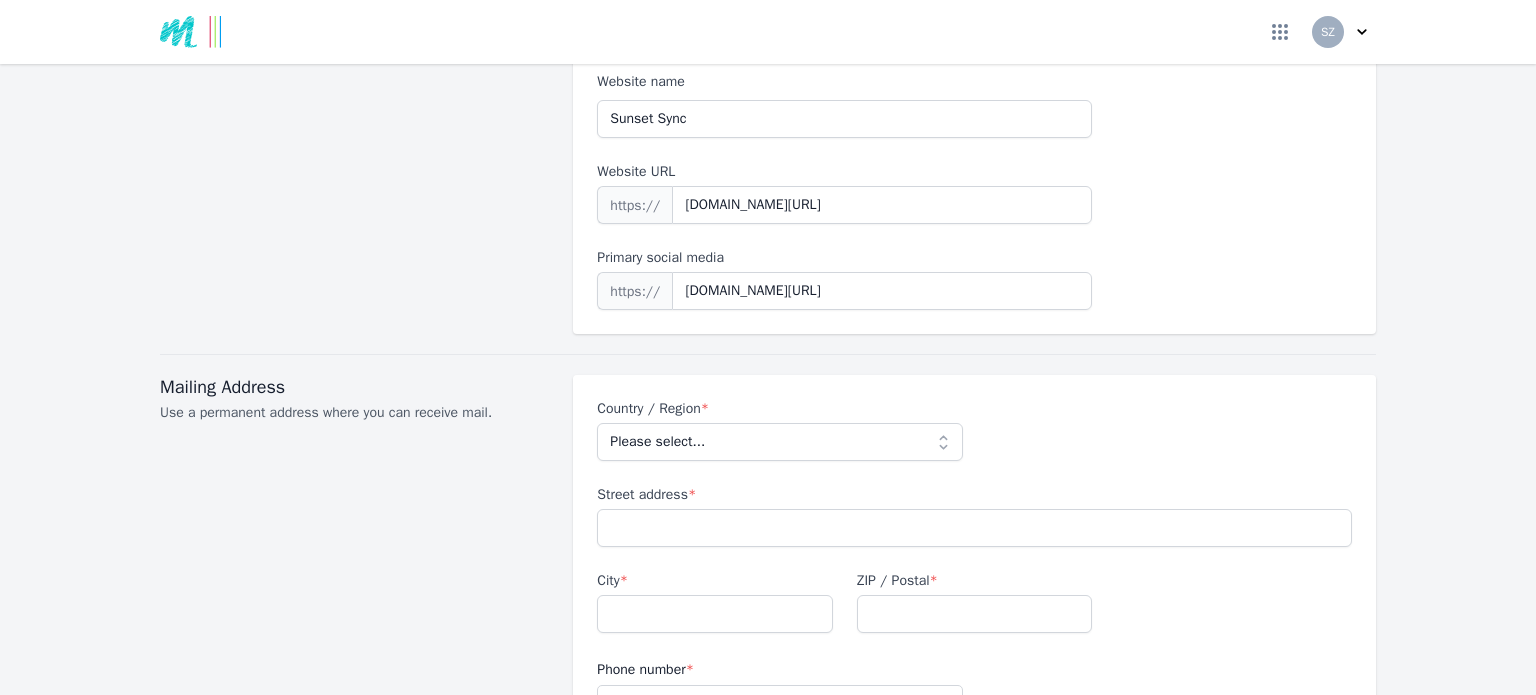 scroll, scrollTop: 600, scrollLeft: 0, axis: vertical 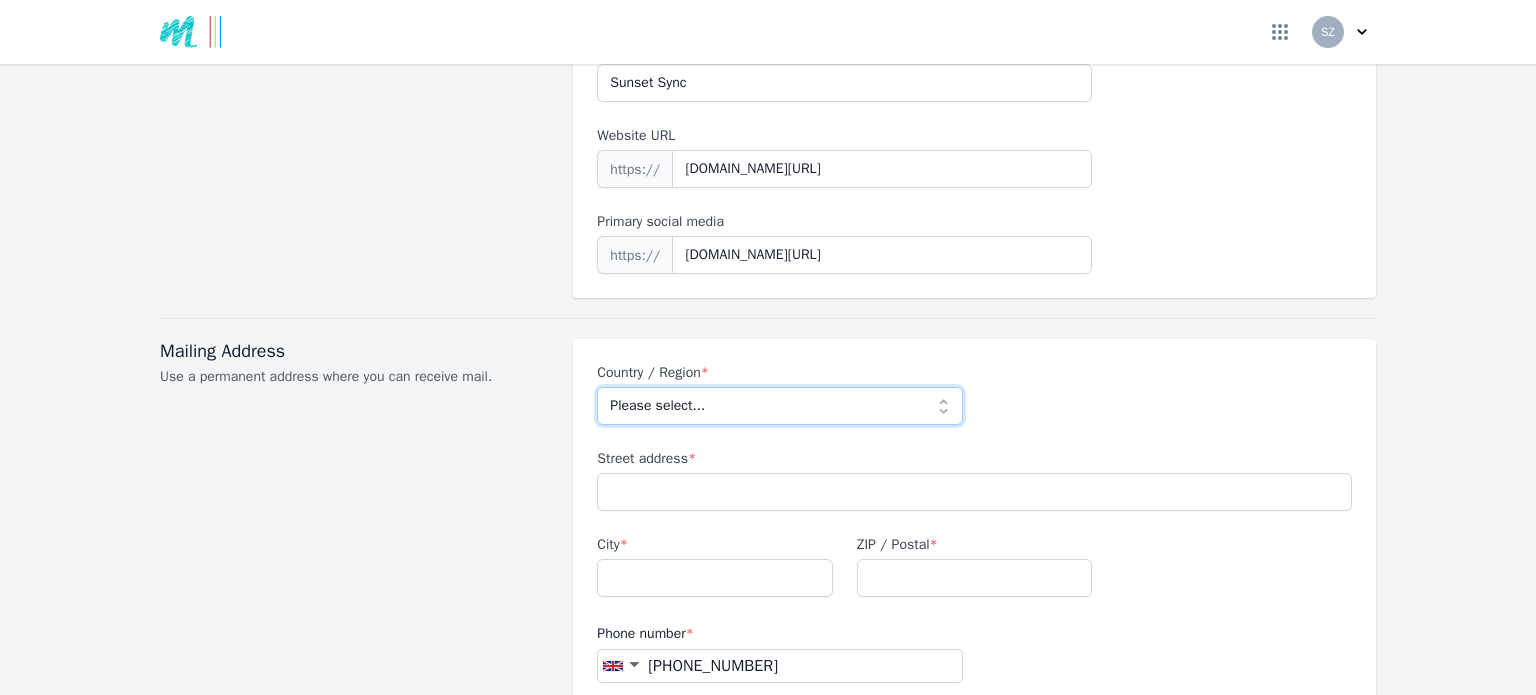 click on "Please select...   [GEOGRAPHIC_DATA] [GEOGRAPHIC_DATA] [GEOGRAPHIC_DATA] [US_STATE] [GEOGRAPHIC_DATA] [GEOGRAPHIC_DATA] [GEOGRAPHIC_DATA] [GEOGRAPHIC_DATA] [GEOGRAPHIC_DATA] [GEOGRAPHIC_DATA] [GEOGRAPHIC_DATA] [GEOGRAPHIC_DATA] [GEOGRAPHIC_DATA] [GEOGRAPHIC_DATA] [GEOGRAPHIC_DATA] [GEOGRAPHIC_DATA] [GEOGRAPHIC_DATA] [GEOGRAPHIC_DATA] [GEOGRAPHIC_DATA] [GEOGRAPHIC_DATA] [GEOGRAPHIC_DATA] [GEOGRAPHIC_DATA] [GEOGRAPHIC_DATA] [GEOGRAPHIC_DATA] [GEOGRAPHIC_DATA] [GEOGRAPHIC_DATA] [GEOGRAPHIC_DATA] [GEOGRAPHIC_DATA] [GEOGRAPHIC_DATA] [GEOGRAPHIC_DATA] [GEOGRAPHIC_DATA] [GEOGRAPHIC_DATA] [GEOGRAPHIC_DATA] [GEOGRAPHIC_DATA] [GEOGRAPHIC_DATA] [GEOGRAPHIC_DATA] [GEOGRAPHIC_DATA] [GEOGRAPHIC_DATA] [GEOGRAPHIC_DATA] [GEOGRAPHIC_DATA] [GEOGRAPHIC_DATA] [GEOGRAPHIC_DATA] [GEOGRAPHIC_DATA] [GEOGRAPHIC_DATA] [GEOGRAPHIC_DATA] [GEOGRAPHIC_DATA] [GEOGRAPHIC_DATA] [GEOGRAPHIC_DATA] [GEOGRAPHIC_DATA] [GEOGRAPHIC_DATA] [GEOGRAPHIC_DATA] [GEOGRAPHIC_DATA] [GEOGRAPHIC_DATA] [GEOGRAPHIC_DATA] [GEOGRAPHIC_DATA] [GEOGRAPHIC_DATA] [GEOGRAPHIC_DATA] [GEOGRAPHIC_DATA] [GEOGRAPHIC_DATA] [GEOGRAPHIC_DATA] [GEOGRAPHIC_DATA] [GEOGRAPHIC_DATA] [GEOGRAPHIC_DATA] [GEOGRAPHIC_DATA] [GEOGRAPHIC_DATA] [GEOGRAPHIC_DATA] [GEOGRAPHIC_DATA] [GEOGRAPHIC_DATA] [GEOGRAPHIC_DATA] [GEOGRAPHIC_DATA] [GEOGRAPHIC_DATA] [GEOGRAPHIC_DATA] [GEOGRAPHIC_DATA] [GEOGRAPHIC_DATA] [GEOGRAPHIC_DATA] [GEOGRAPHIC_DATA] [GEOGRAPHIC_DATA] [GEOGRAPHIC_DATA] [GEOGRAPHIC_DATA] [GEOGRAPHIC_DATA] and Antarctic Lands [GEOGRAPHIC_DATA] [GEOGRAPHIC_DATA] [US_STATE] [GEOGRAPHIC_DATA] [GEOGRAPHIC_DATA] [GEOGRAPHIC_DATA] [GEOGRAPHIC_DATA] [GEOGRAPHIC_DATA] [GEOGRAPHIC_DATA] [GEOGRAPHIC_DATA] [US_STATE] [GEOGRAPHIC_DATA] [GEOGRAPHIC_DATA] [GEOGRAPHIC_DATA] [GEOGRAPHIC_DATA] [GEOGRAPHIC_DATA] [GEOGRAPHIC_DATA]" at bounding box center (779, 406) 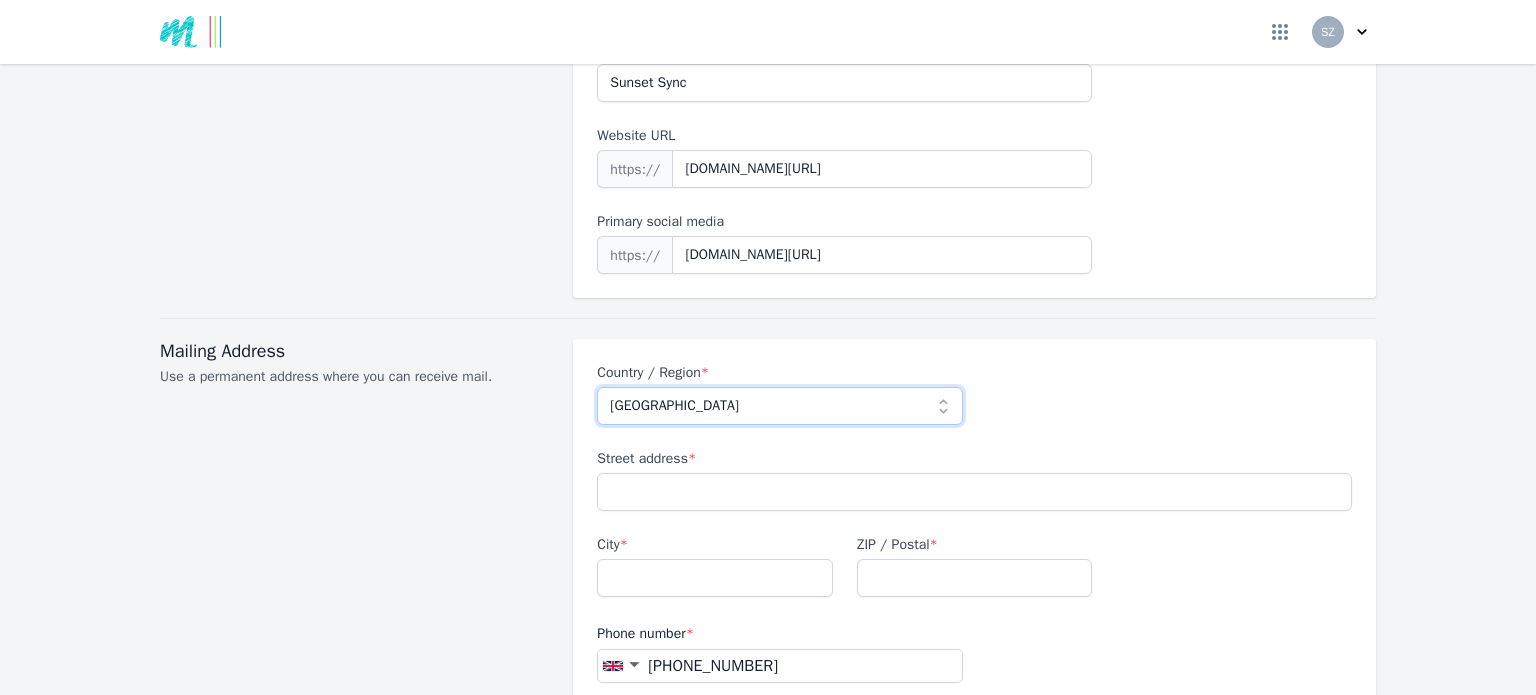 click on "Please select...   [GEOGRAPHIC_DATA] [GEOGRAPHIC_DATA] [GEOGRAPHIC_DATA] [US_STATE] [GEOGRAPHIC_DATA] [GEOGRAPHIC_DATA] [GEOGRAPHIC_DATA] [GEOGRAPHIC_DATA] [GEOGRAPHIC_DATA] [GEOGRAPHIC_DATA] [GEOGRAPHIC_DATA] [GEOGRAPHIC_DATA] [GEOGRAPHIC_DATA] [GEOGRAPHIC_DATA] [GEOGRAPHIC_DATA] [GEOGRAPHIC_DATA] [GEOGRAPHIC_DATA] [GEOGRAPHIC_DATA] [GEOGRAPHIC_DATA] [GEOGRAPHIC_DATA] [GEOGRAPHIC_DATA] [GEOGRAPHIC_DATA] [GEOGRAPHIC_DATA] [GEOGRAPHIC_DATA] [GEOGRAPHIC_DATA] [GEOGRAPHIC_DATA] [GEOGRAPHIC_DATA] [GEOGRAPHIC_DATA] [GEOGRAPHIC_DATA] [GEOGRAPHIC_DATA] [GEOGRAPHIC_DATA] [GEOGRAPHIC_DATA] [GEOGRAPHIC_DATA] [GEOGRAPHIC_DATA] [GEOGRAPHIC_DATA] [GEOGRAPHIC_DATA] [GEOGRAPHIC_DATA] [GEOGRAPHIC_DATA] [GEOGRAPHIC_DATA] [GEOGRAPHIC_DATA] [GEOGRAPHIC_DATA] [GEOGRAPHIC_DATA] [GEOGRAPHIC_DATA] [GEOGRAPHIC_DATA] [GEOGRAPHIC_DATA] [GEOGRAPHIC_DATA] [GEOGRAPHIC_DATA] [GEOGRAPHIC_DATA] [GEOGRAPHIC_DATA] [GEOGRAPHIC_DATA] [GEOGRAPHIC_DATA] [GEOGRAPHIC_DATA] [GEOGRAPHIC_DATA] [GEOGRAPHIC_DATA] [GEOGRAPHIC_DATA] [GEOGRAPHIC_DATA] [GEOGRAPHIC_DATA] [GEOGRAPHIC_DATA] [GEOGRAPHIC_DATA] [GEOGRAPHIC_DATA] [GEOGRAPHIC_DATA] [GEOGRAPHIC_DATA] [GEOGRAPHIC_DATA] [GEOGRAPHIC_DATA] [GEOGRAPHIC_DATA] [GEOGRAPHIC_DATA] [GEOGRAPHIC_DATA] [GEOGRAPHIC_DATA] [GEOGRAPHIC_DATA] [GEOGRAPHIC_DATA] [GEOGRAPHIC_DATA] [GEOGRAPHIC_DATA] [GEOGRAPHIC_DATA] [GEOGRAPHIC_DATA] [GEOGRAPHIC_DATA] [GEOGRAPHIC_DATA] [GEOGRAPHIC_DATA] [GEOGRAPHIC_DATA] [GEOGRAPHIC_DATA] [GEOGRAPHIC_DATA] and Antarctic Lands [GEOGRAPHIC_DATA] [GEOGRAPHIC_DATA] [US_STATE] [GEOGRAPHIC_DATA] [GEOGRAPHIC_DATA] [GEOGRAPHIC_DATA] [GEOGRAPHIC_DATA] [GEOGRAPHIC_DATA] [GEOGRAPHIC_DATA] [GEOGRAPHIC_DATA] [US_STATE] [GEOGRAPHIC_DATA] [GEOGRAPHIC_DATA] [GEOGRAPHIC_DATA] [GEOGRAPHIC_DATA] [GEOGRAPHIC_DATA] [GEOGRAPHIC_DATA]" at bounding box center [779, 406] 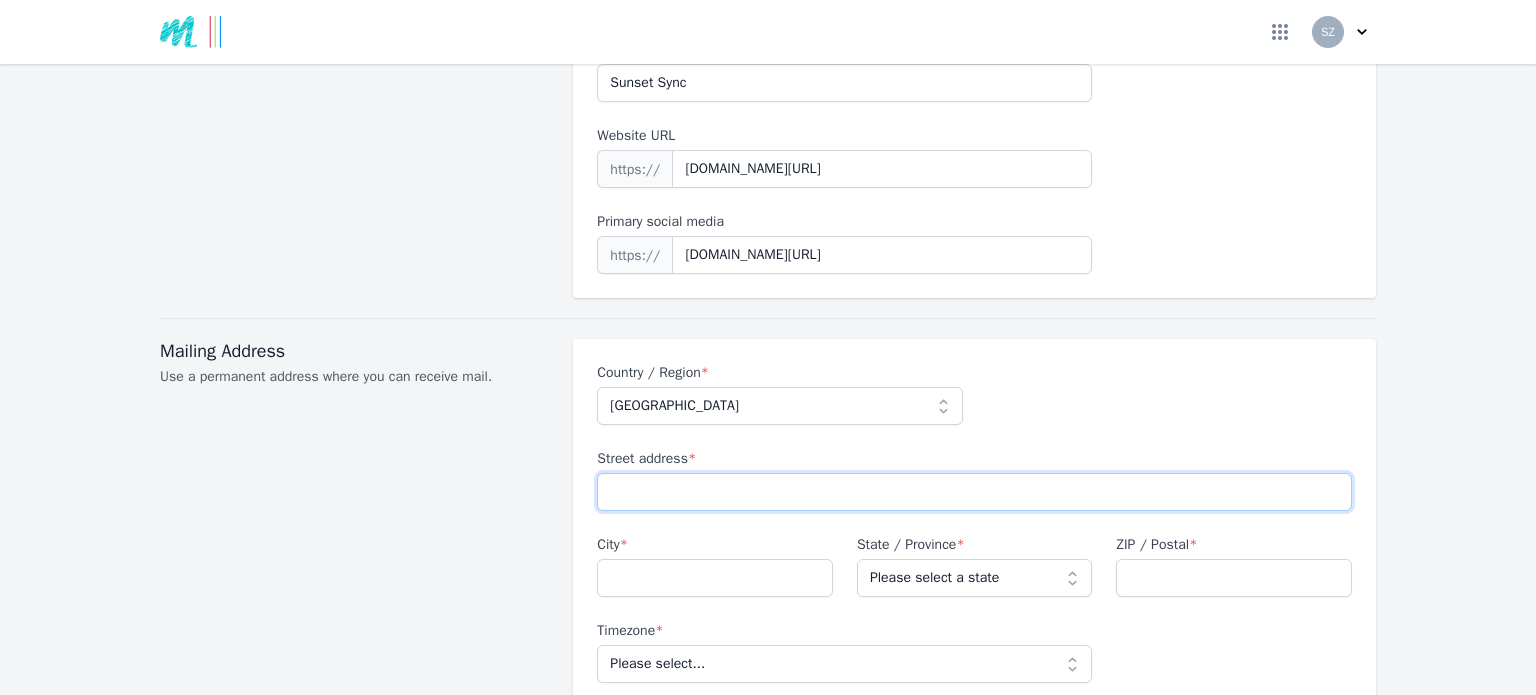 click on "Street address  *" at bounding box center [974, 492] 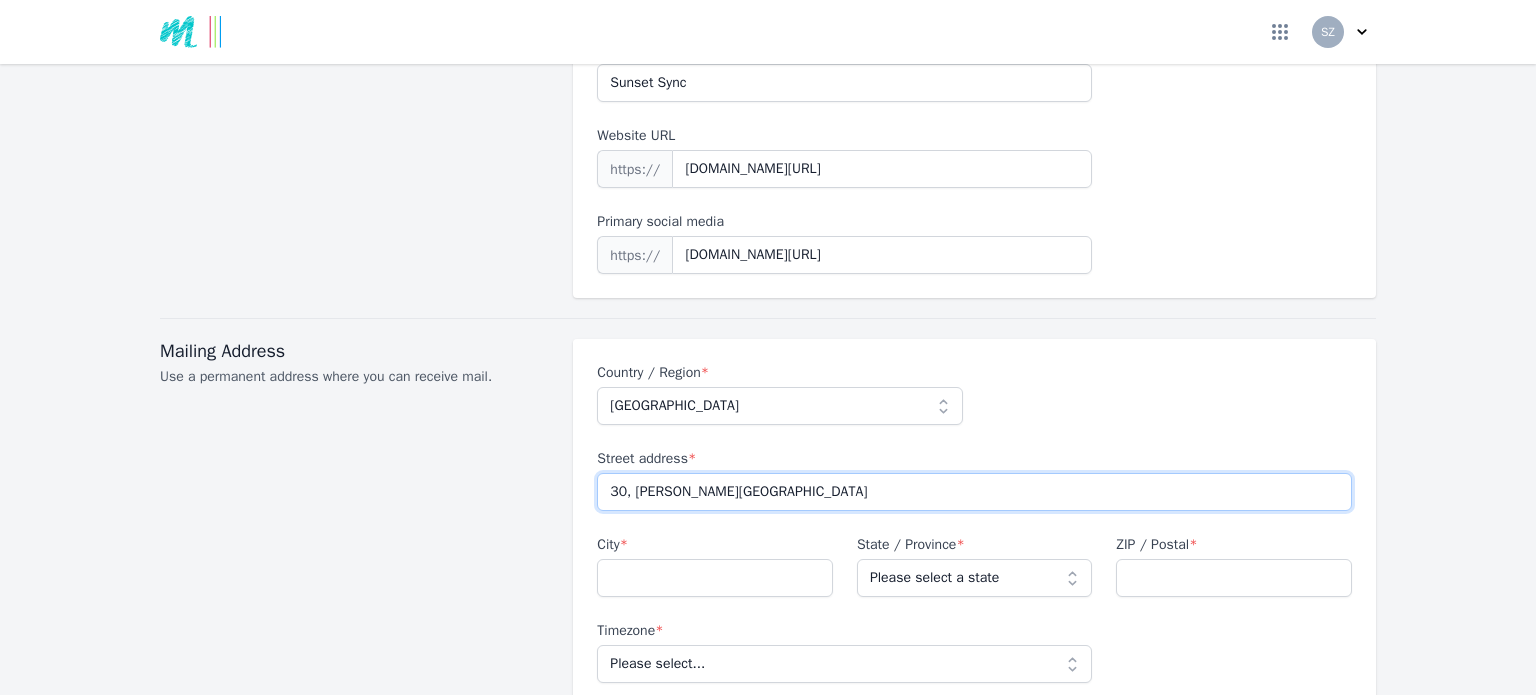type on "30, [PERSON_NAME][GEOGRAPHIC_DATA]" 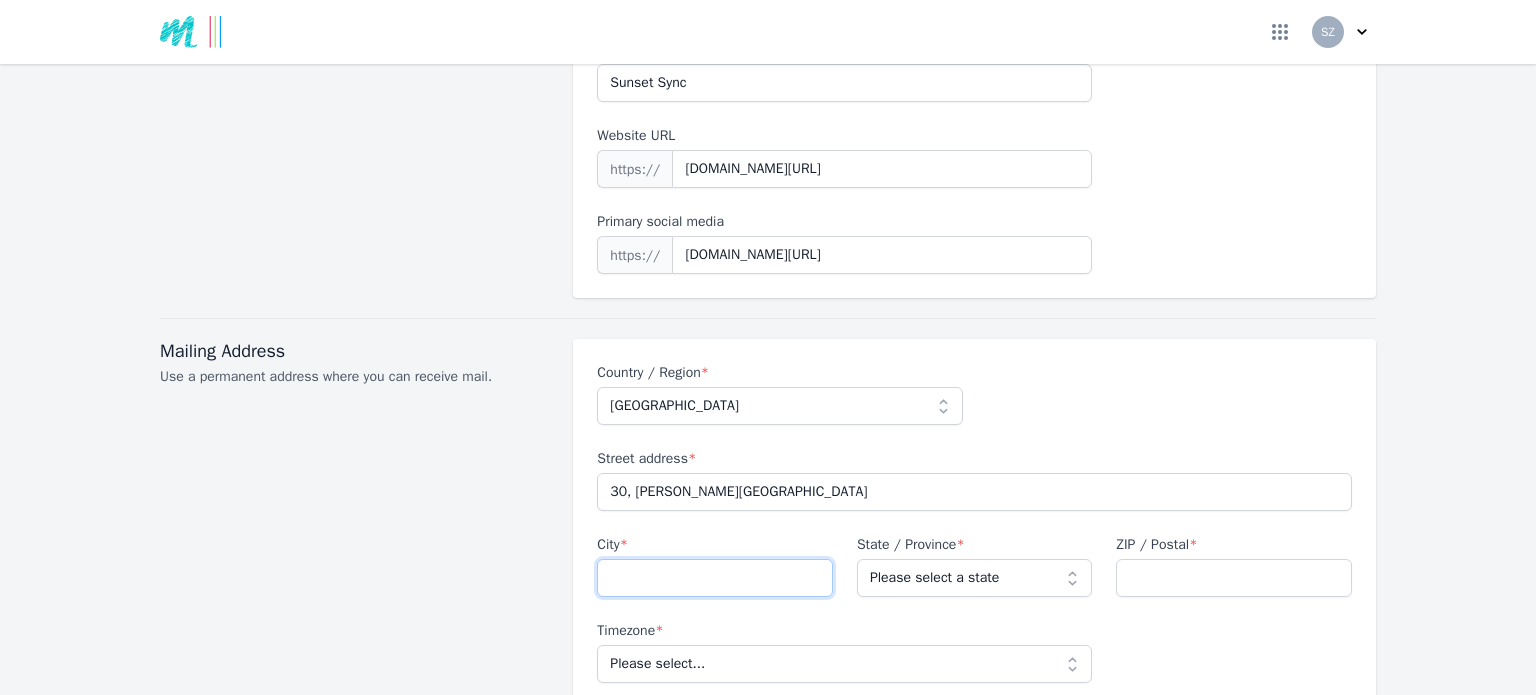 click on "City  *" at bounding box center (715, 578) 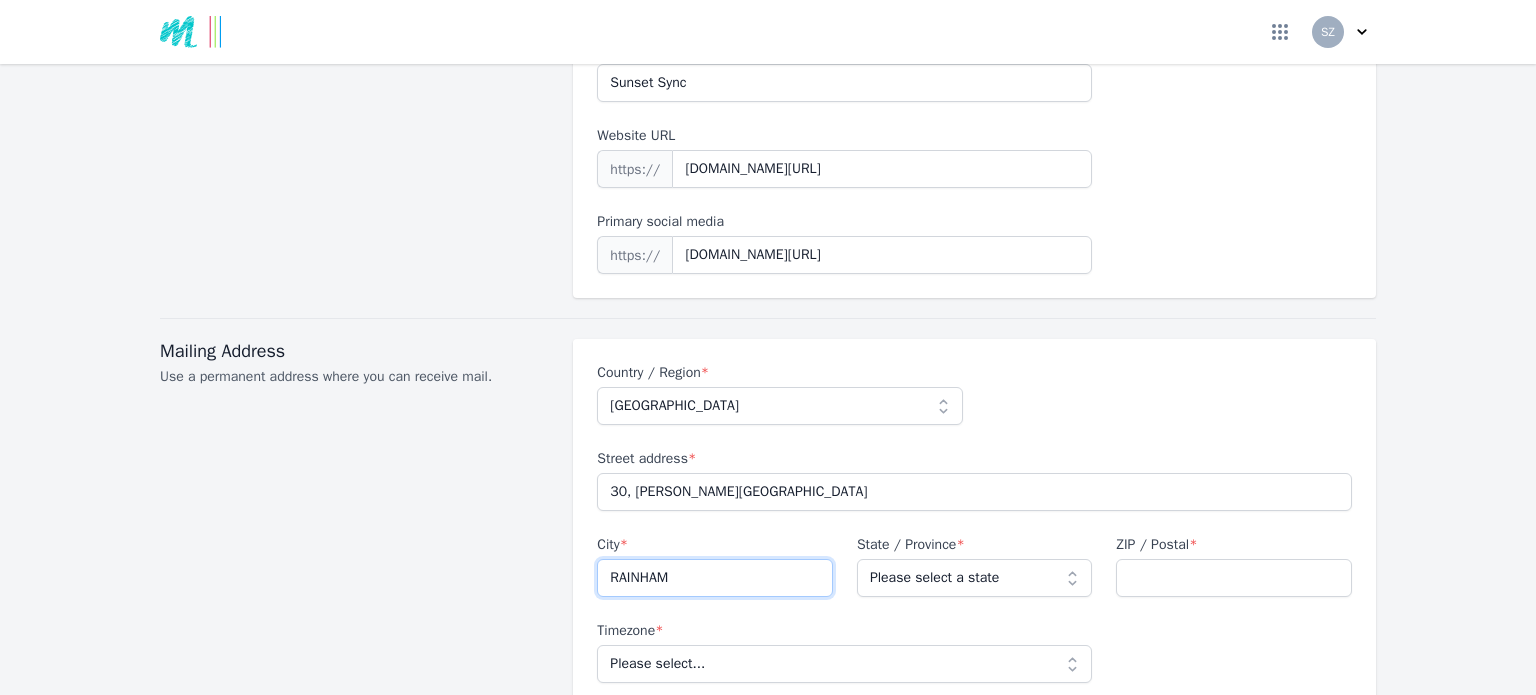 type on "RAINHAM" 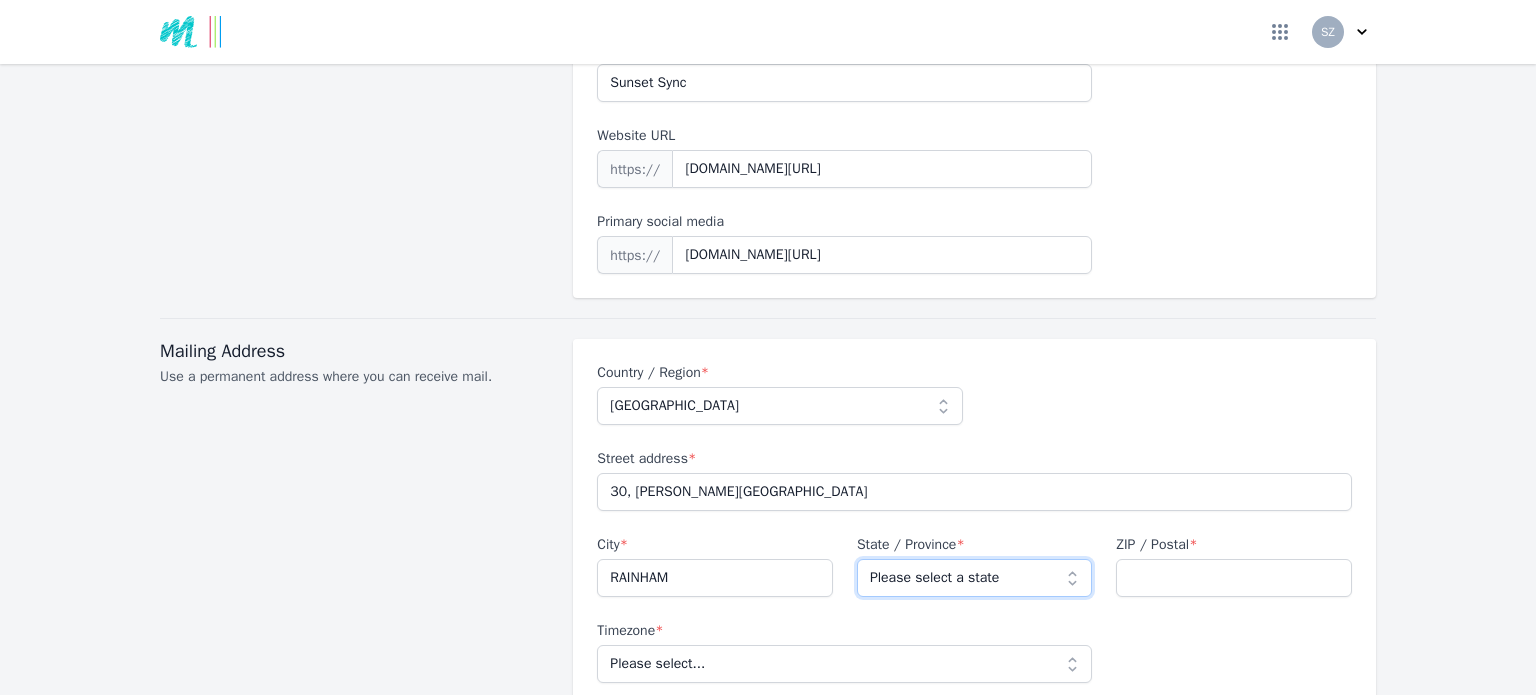 click on "Please select a state   [GEOGRAPHIC_DATA] [GEOGRAPHIC_DATA] [GEOGRAPHIC_DATA] [GEOGRAPHIC_DATA] [[GEOGRAPHIC_DATA] [GEOGRAPHIC_DATA]-[GEOGRAPHIC_DATA]] [GEOGRAPHIC_DATA][PERSON_NAME][GEOGRAPHIC_DATA] [GEOGRAPHIC_DATA] [GEOGRAPHIC_DATA] and [GEOGRAPHIC_DATA] [GEOGRAPHIC_DATA] with [GEOGRAPHIC_DATA] [GEOGRAPHIC_DATA] and [GEOGRAPHIC_DATA] [GEOGRAPHIC_DATA] [GEOGRAPHIC_DATA] [GEOGRAPHIC_DATA] [GEOGRAPHIC_DATA] [[GEOGRAPHIC_DATA] [GEOGRAPHIC_DATA]-[GEOGRAPHIC_DATA]] [GEOGRAPHIC_DATA] [GEOGRAPHIC_DATA] [GEOGRAPHIC_DATA] [GEOGRAPHIC_DATA] [GEOGRAPHIC_DATA] [GEOGRAPHIC_DATA] [GEOGRAPHIC_DATA] [GEOGRAPHIC_DATA] [GEOGRAPHIC_DATA] [GEOGRAPHIC_DATA] and [GEOGRAPHIC_DATA] [GEOGRAPHIC_DATA] [GEOGRAPHIC_DATA] [GEOGRAPHIC_DATA] [GEOGRAPHIC_DATA][PERSON_NAME][GEOGRAPHIC_DATA] [GEOGRAPHIC_DATA], [GEOGRAPHIC_DATA] [GEOGRAPHIC_DATA] [GEOGRAPHIC_DATA] [[GEOGRAPHIC_DATA] [GEOGRAPHIC_DATA]-CAF] [GEOGRAPHIC_DATA] [[GEOGRAPHIC_DATA] [GEOGRAPHIC_DATA]] [GEOGRAPHIC_DATA] [GEOGRAPHIC_DATA] [GEOGRAPHIC_DATA] [GEOGRAPHIC_DATA] [GEOGRAPHIC_DATA] [GEOGRAPHIC_DATA] [GEOGRAPHIC_DATA] [GEOGRAPHIC_DATA] [GEOGRAPHIC_DATA] [GEOGRAPHIC_DATA] [[GEOGRAPHIC_DATA] [GEOGRAPHIC_DATA]-[GEOGRAPHIC_DATA]] [GEOGRAPHIC_DATA] [GEOGRAPHIC_DATA] [GEOGRAPHIC_DATA] [[GEOGRAPHIC_DATA] [GEOGRAPHIC_DATA]-[GEOGRAPHIC_DATA]] [GEOGRAPHIC_DATA] [GEOGRAPHIC_DATA] [GEOGRAPHIC_DATA] [GEOGRAPHIC_DATA] [GEOGRAPHIC_DATA] [[GEOGRAPHIC_DATA] [GEOGRAPHIC_DATA]-[GEOGRAPHIC_DATA]] [GEOGRAPHIC_DATA] [GEOGRAPHIC_DATA] [GEOGRAPHIC_DATA] [GEOGRAPHIC_DATA] and [PERSON_NAME] [GEOGRAPHIC_DATA] [GEOGRAPHIC_DATA] [GEOGRAPHIC_DATA] [GEOGRAPHIC_DATA] [GEOGRAPHIC_DATA] [GEOGRAPHIC_DATA][PERSON_NAME][GEOGRAPHIC_DATA] [GEOGRAPHIC_DATA] [GEOGRAPHIC_DATA] [GEOGRAPHIC_DATA], City of [GEOGRAPHIC_DATA] [GEOGRAPHIC_DATA] [GEOGRAPHIC_DATA] [GEOGRAPHIC_DATA] [GEOGRAPHIC_DATA] [GEOGRAPHIC_DATA] [GEOGRAPHIC_DATA]" at bounding box center (975, 578) 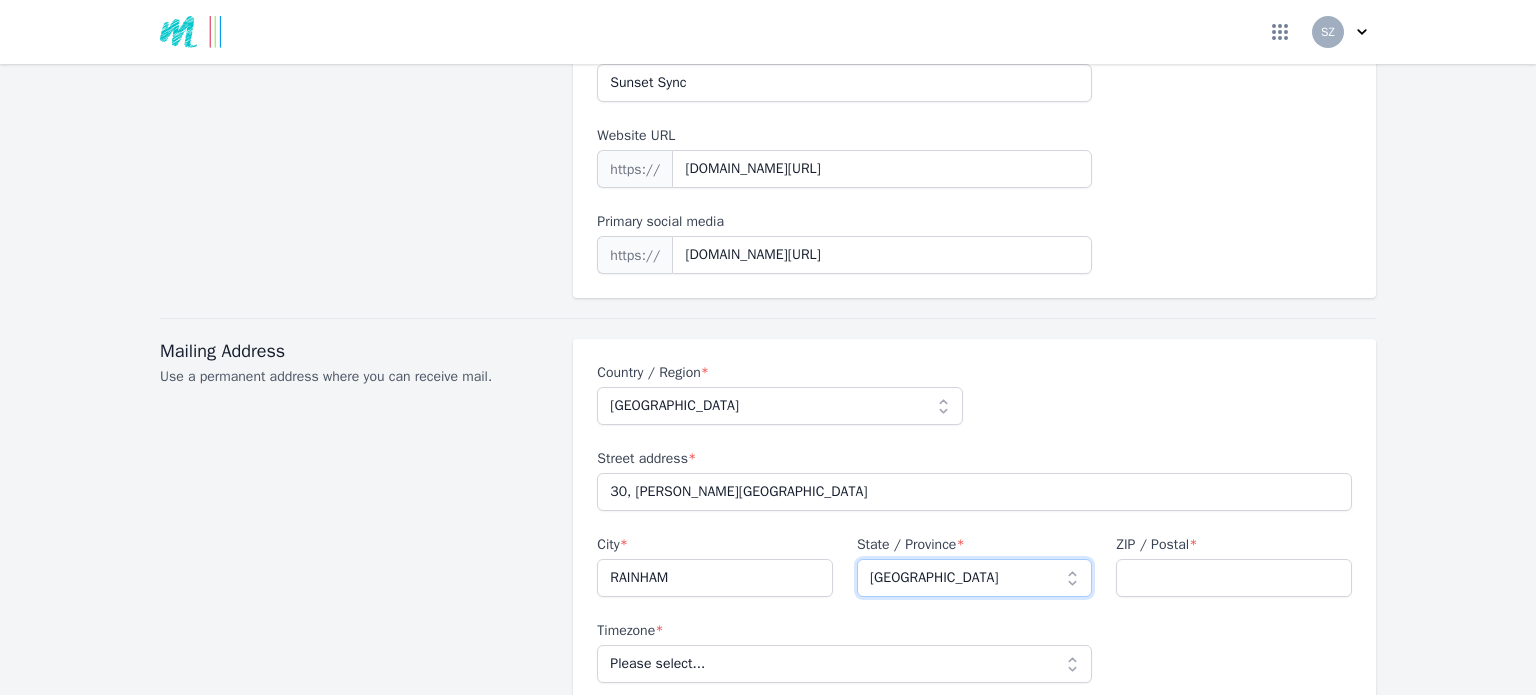 click on "Please select a state   [GEOGRAPHIC_DATA] [GEOGRAPHIC_DATA] [GEOGRAPHIC_DATA] [GEOGRAPHIC_DATA] [[GEOGRAPHIC_DATA] [GEOGRAPHIC_DATA]-[GEOGRAPHIC_DATA]] [GEOGRAPHIC_DATA][PERSON_NAME][GEOGRAPHIC_DATA] [GEOGRAPHIC_DATA] [GEOGRAPHIC_DATA] and [GEOGRAPHIC_DATA] [GEOGRAPHIC_DATA] with [GEOGRAPHIC_DATA] [GEOGRAPHIC_DATA] and [GEOGRAPHIC_DATA] [GEOGRAPHIC_DATA] [GEOGRAPHIC_DATA] [GEOGRAPHIC_DATA] [GEOGRAPHIC_DATA] [[GEOGRAPHIC_DATA] [GEOGRAPHIC_DATA]-[GEOGRAPHIC_DATA]] [GEOGRAPHIC_DATA] [GEOGRAPHIC_DATA] [GEOGRAPHIC_DATA] [GEOGRAPHIC_DATA] [GEOGRAPHIC_DATA] [GEOGRAPHIC_DATA] [GEOGRAPHIC_DATA] [GEOGRAPHIC_DATA] [GEOGRAPHIC_DATA] [GEOGRAPHIC_DATA] and [GEOGRAPHIC_DATA] [GEOGRAPHIC_DATA] [GEOGRAPHIC_DATA] [GEOGRAPHIC_DATA] [GEOGRAPHIC_DATA][PERSON_NAME][GEOGRAPHIC_DATA] [GEOGRAPHIC_DATA], [GEOGRAPHIC_DATA] [GEOGRAPHIC_DATA] [GEOGRAPHIC_DATA] [[GEOGRAPHIC_DATA] [GEOGRAPHIC_DATA]-CAF] [GEOGRAPHIC_DATA] [[GEOGRAPHIC_DATA] [GEOGRAPHIC_DATA]] [GEOGRAPHIC_DATA] [GEOGRAPHIC_DATA] [GEOGRAPHIC_DATA] [GEOGRAPHIC_DATA] [GEOGRAPHIC_DATA] [GEOGRAPHIC_DATA] [GEOGRAPHIC_DATA] [GEOGRAPHIC_DATA] [GEOGRAPHIC_DATA] [GEOGRAPHIC_DATA] [[GEOGRAPHIC_DATA] [GEOGRAPHIC_DATA]-[GEOGRAPHIC_DATA]] [GEOGRAPHIC_DATA] [GEOGRAPHIC_DATA] [GEOGRAPHIC_DATA] [[GEOGRAPHIC_DATA] [GEOGRAPHIC_DATA]-[GEOGRAPHIC_DATA]] [GEOGRAPHIC_DATA] [GEOGRAPHIC_DATA] [GEOGRAPHIC_DATA] [GEOGRAPHIC_DATA] [GEOGRAPHIC_DATA] [[GEOGRAPHIC_DATA] [GEOGRAPHIC_DATA]-[GEOGRAPHIC_DATA]] [GEOGRAPHIC_DATA] [GEOGRAPHIC_DATA] [GEOGRAPHIC_DATA] [GEOGRAPHIC_DATA] and [PERSON_NAME] [GEOGRAPHIC_DATA] [GEOGRAPHIC_DATA] [GEOGRAPHIC_DATA] [GEOGRAPHIC_DATA] [GEOGRAPHIC_DATA] [GEOGRAPHIC_DATA][PERSON_NAME][GEOGRAPHIC_DATA] [GEOGRAPHIC_DATA] [GEOGRAPHIC_DATA] [GEOGRAPHIC_DATA], City of [GEOGRAPHIC_DATA] [GEOGRAPHIC_DATA] [GEOGRAPHIC_DATA] [GEOGRAPHIC_DATA] [GEOGRAPHIC_DATA] [GEOGRAPHIC_DATA] [GEOGRAPHIC_DATA]" at bounding box center [975, 578] 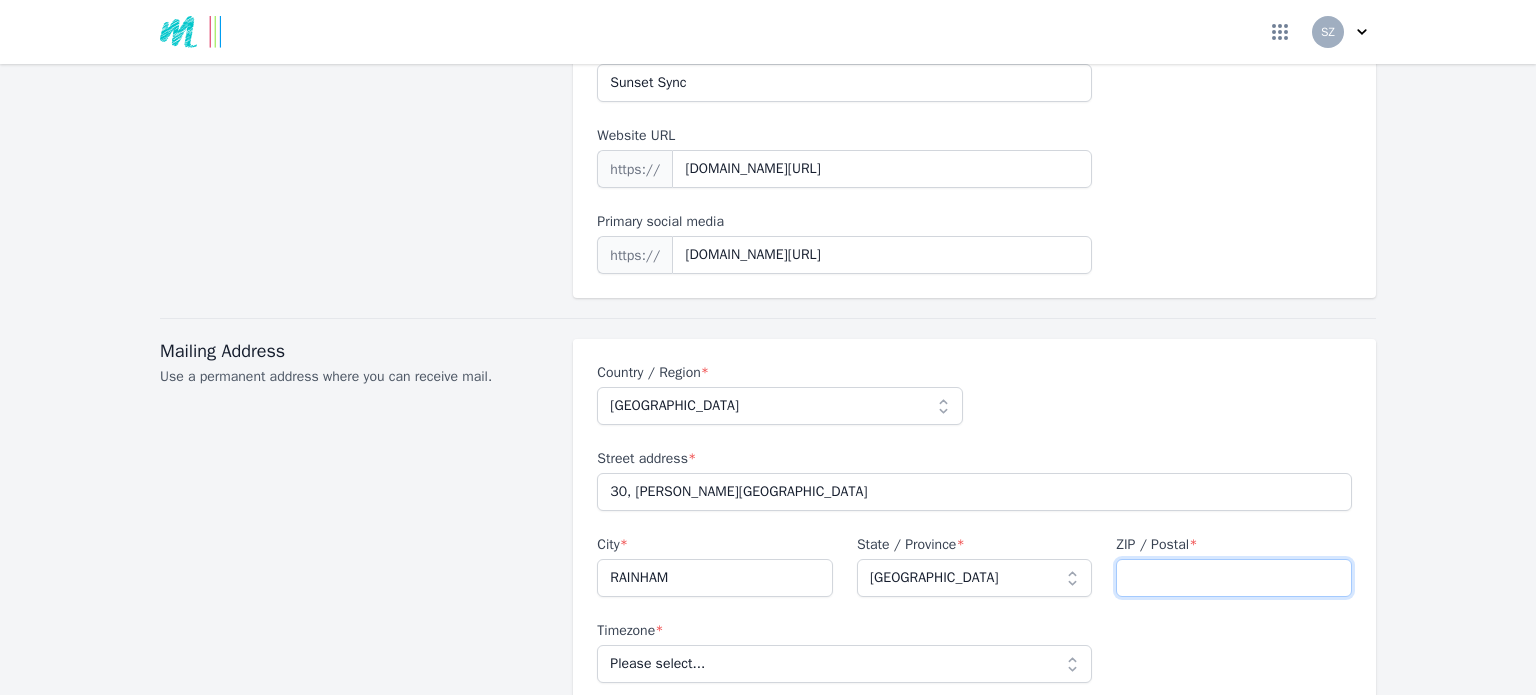 click on "ZIP / Postal  *" at bounding box center (1234, 578) 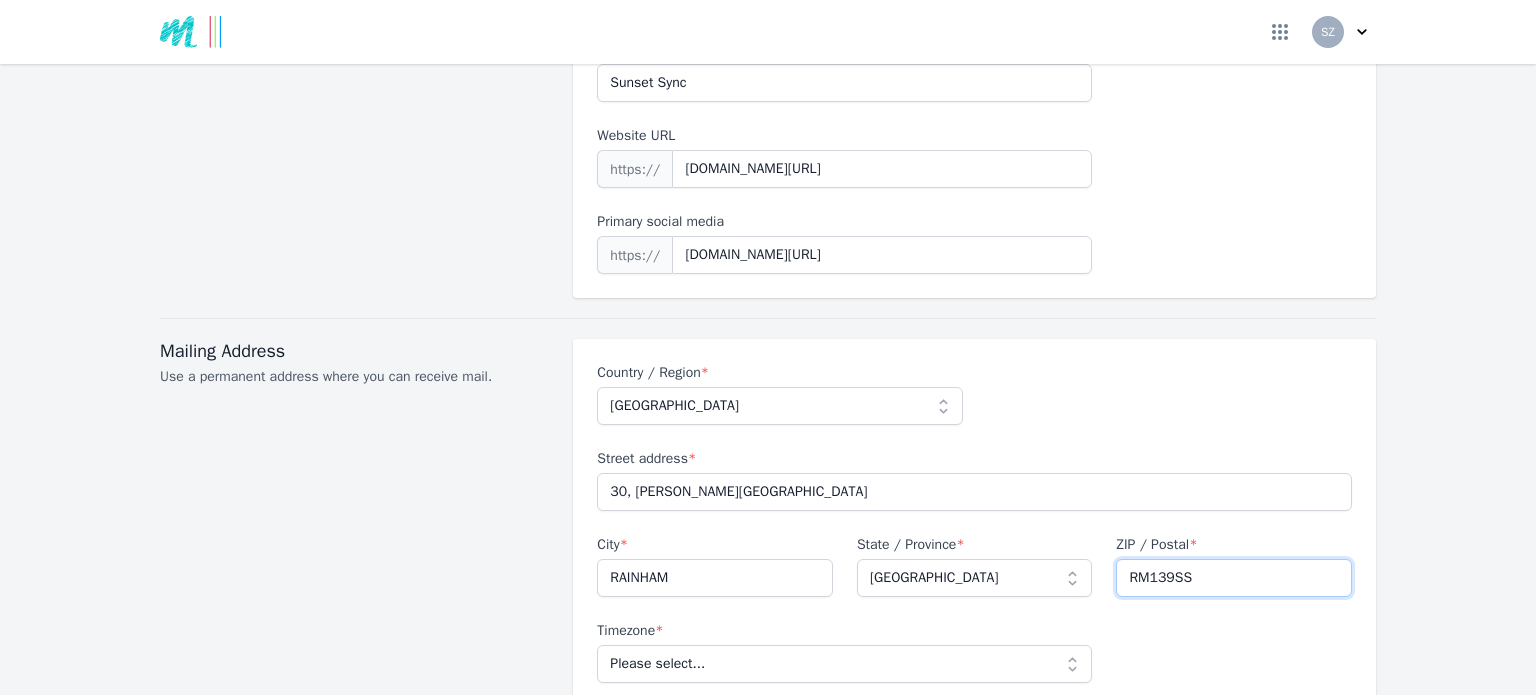 type on "RM139SS" 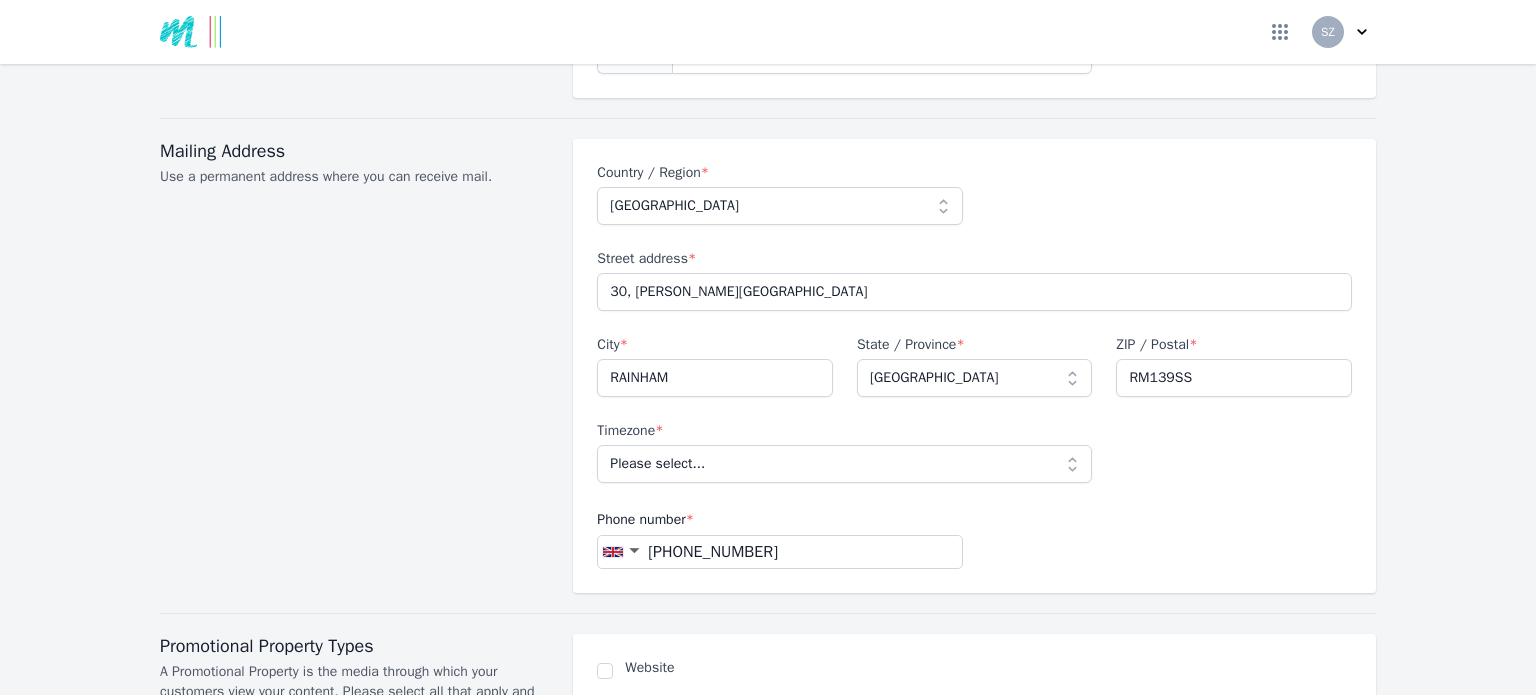scroll, scrollTop: 840, scrollLeft: 0, axis: vertical 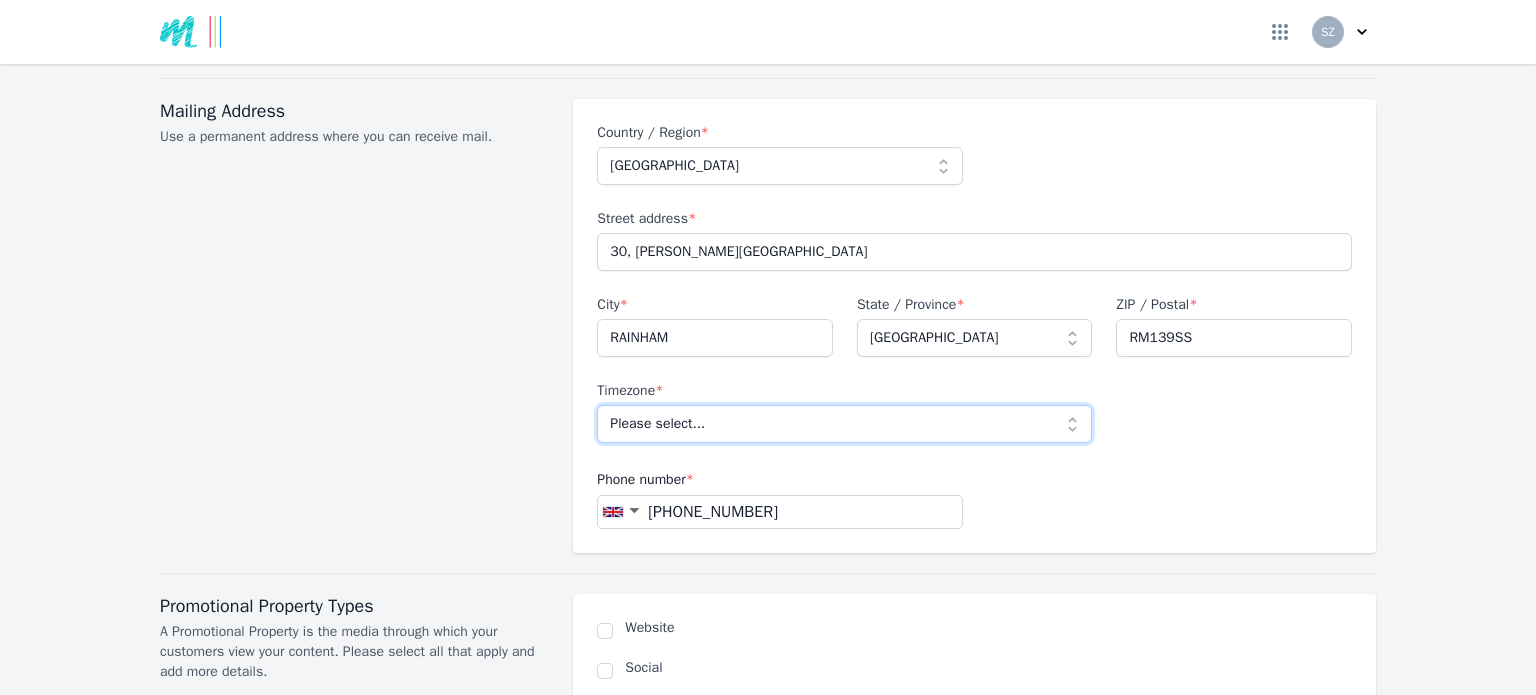 click on "Please select...   [GEOGRAPHIC_DATA]/[GEOGRAPHIC_DATA]" at bounding box center [844, 424] 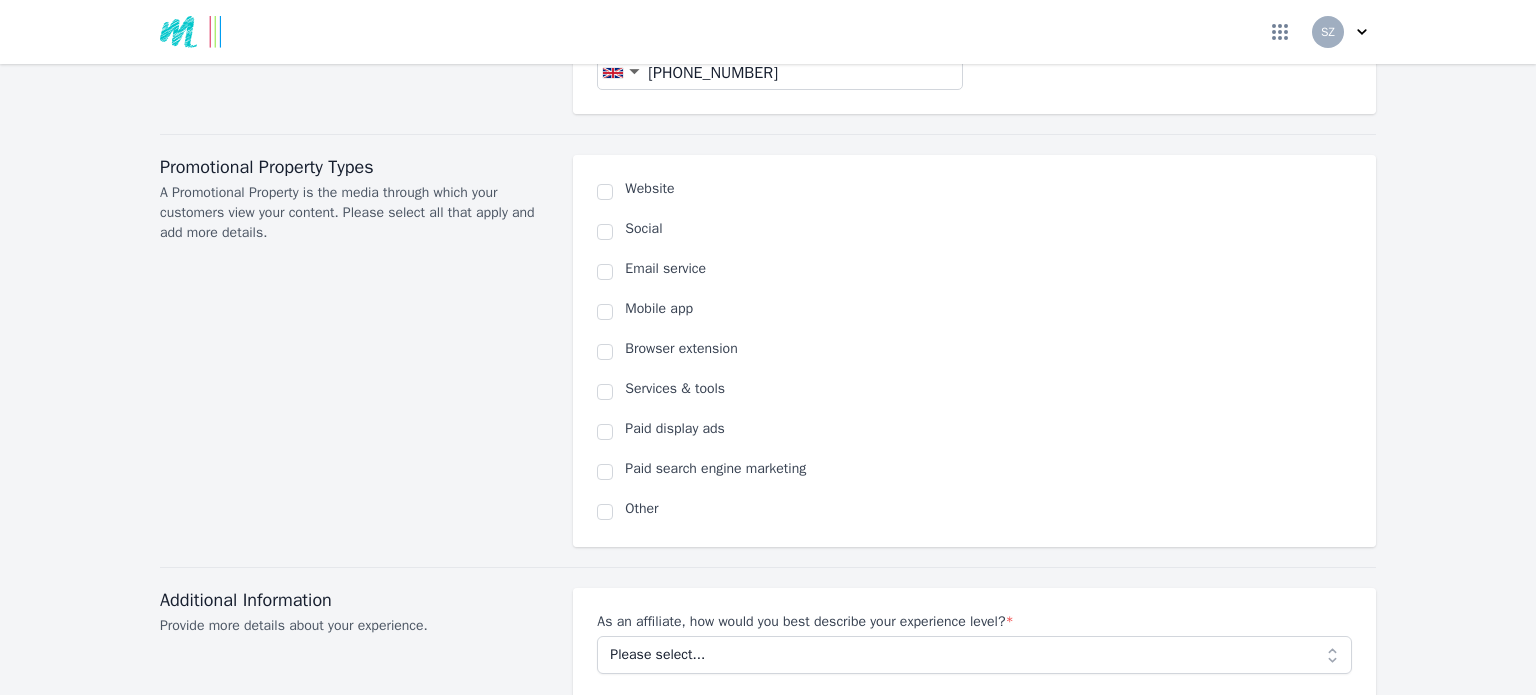 scroll, scrollTop: 1280, scrollLeft: 0, axis: vertical 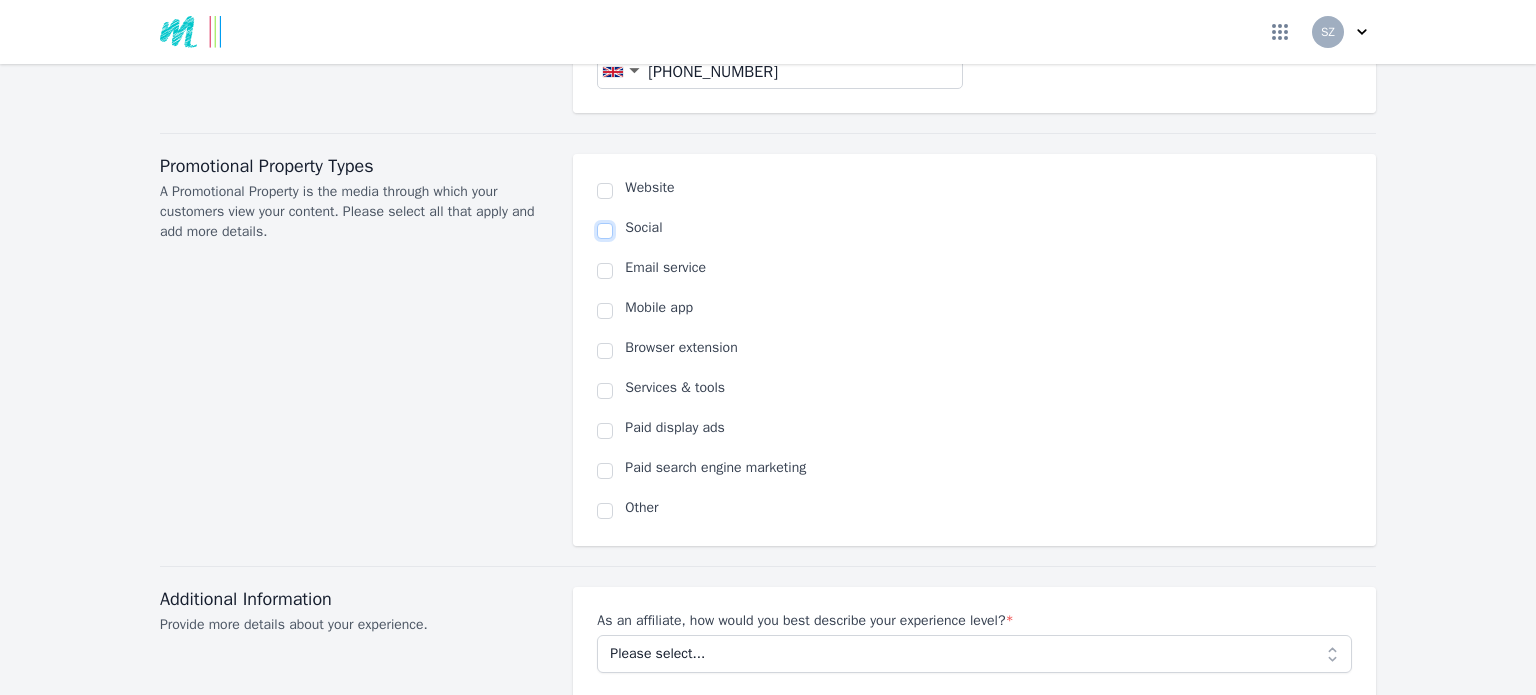 click at bounding box center (605, 231) 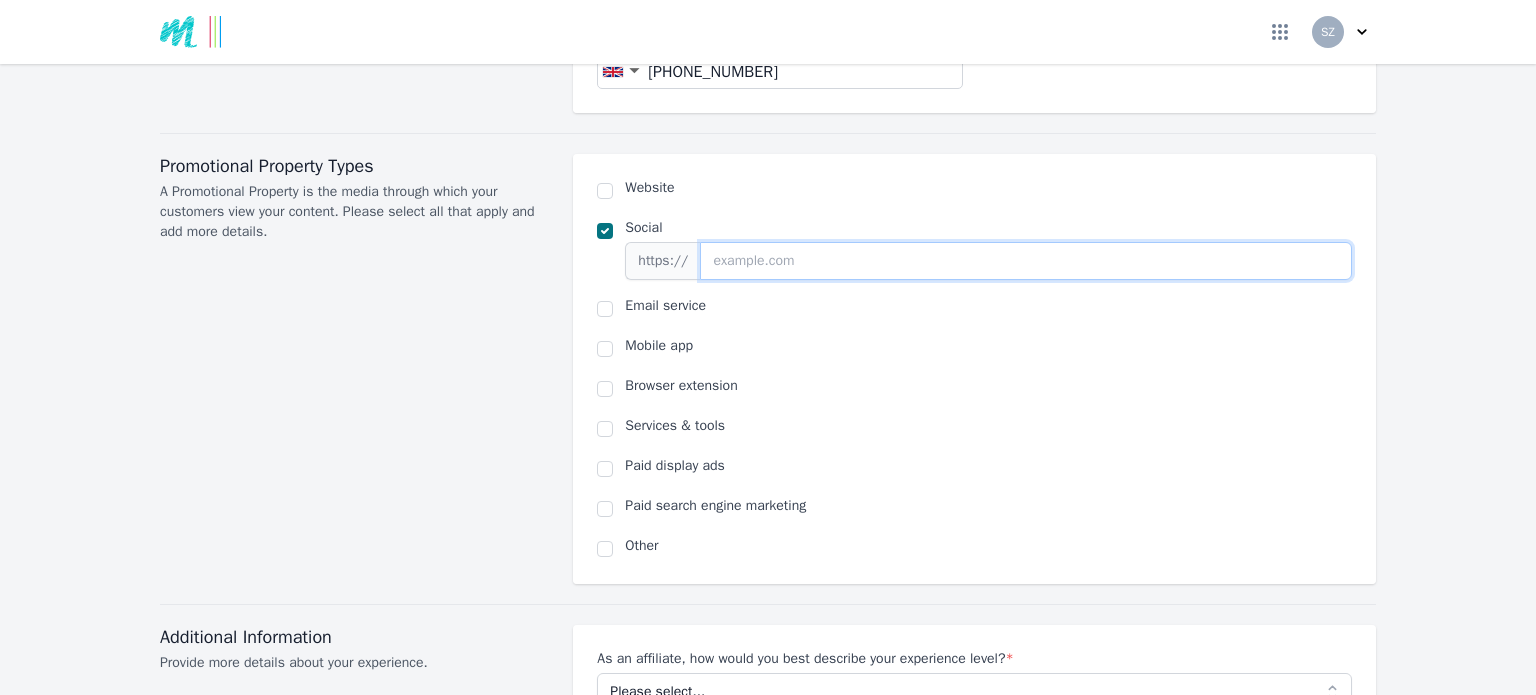 click at bounding box center (1026, 261) 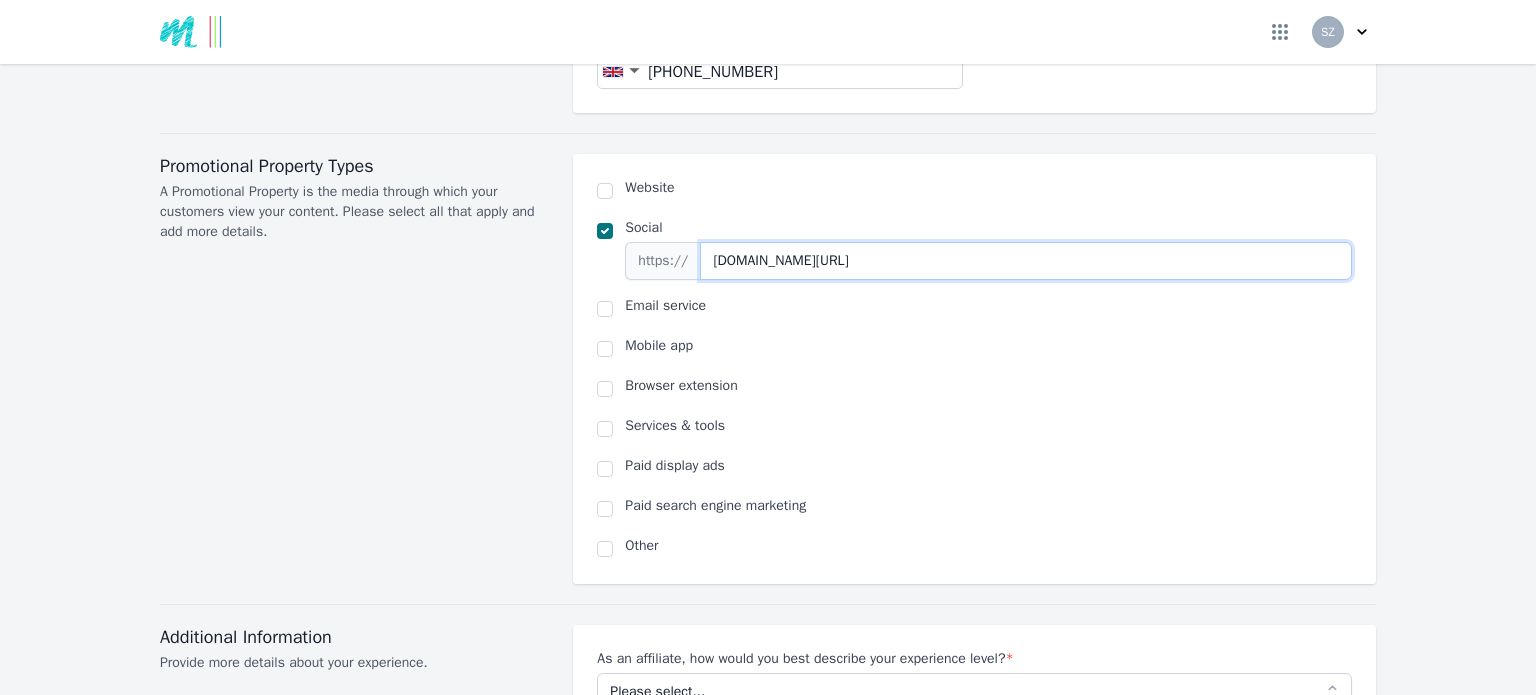 type on "[DOMAIN_NAME][URL]" 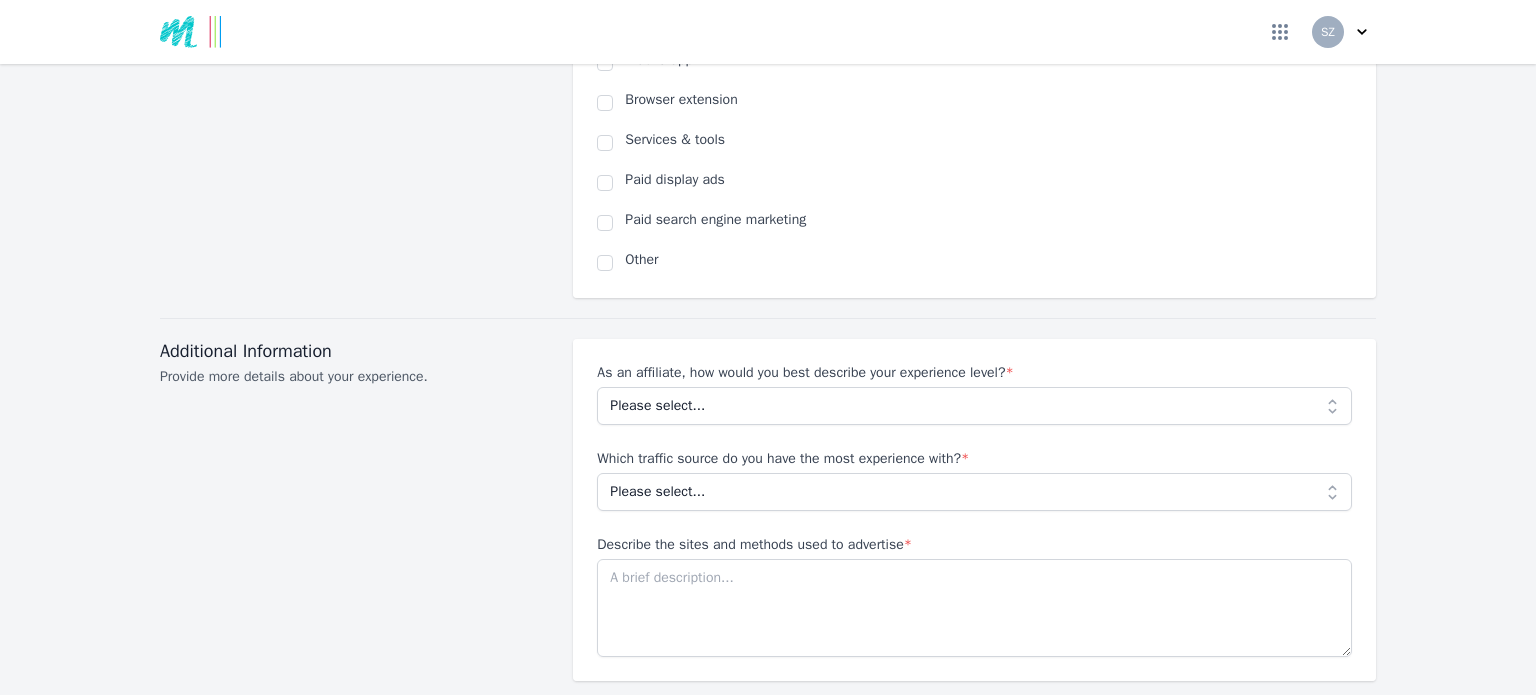 scroll, scrollTop: 1573, scrollLeft: 0, axis: vertical 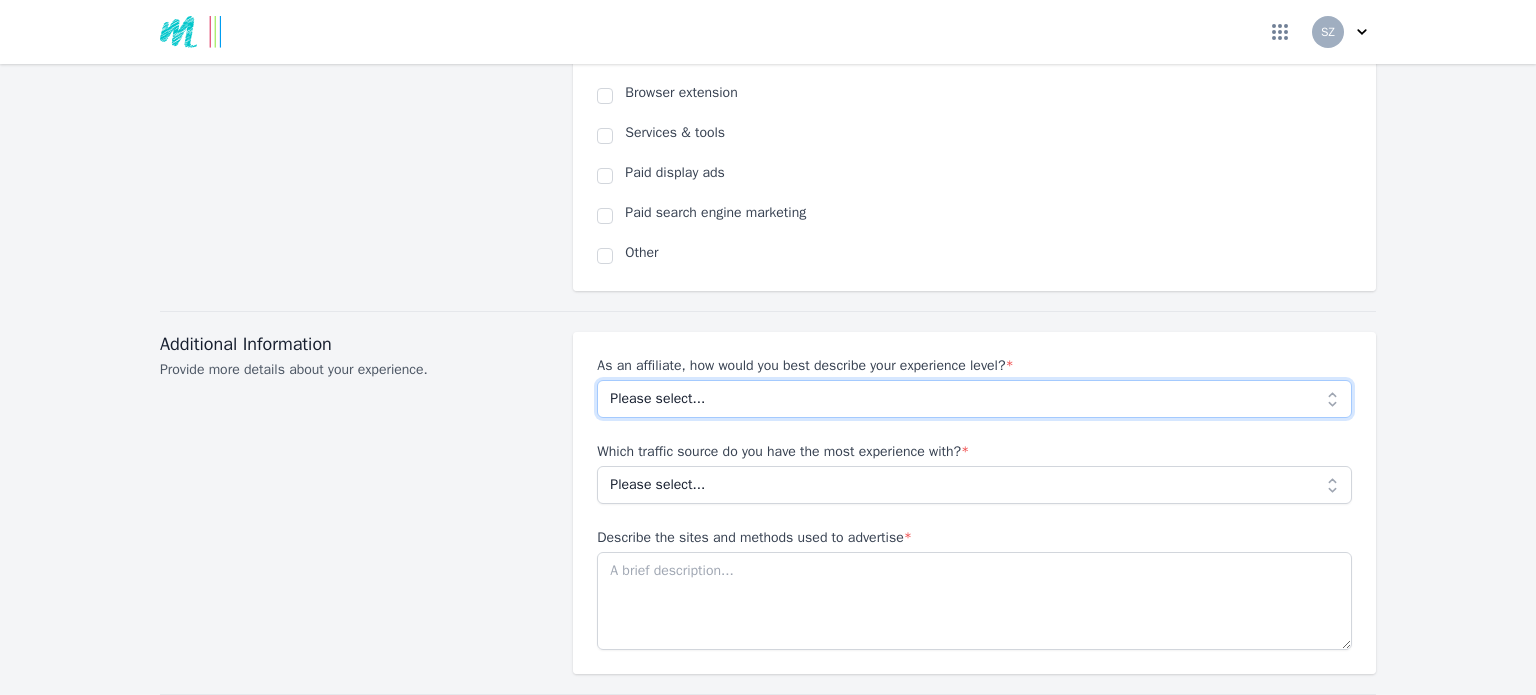 click on "Please select...   Beginner   Intermediate   Expert" at bounding box center [974, 399] 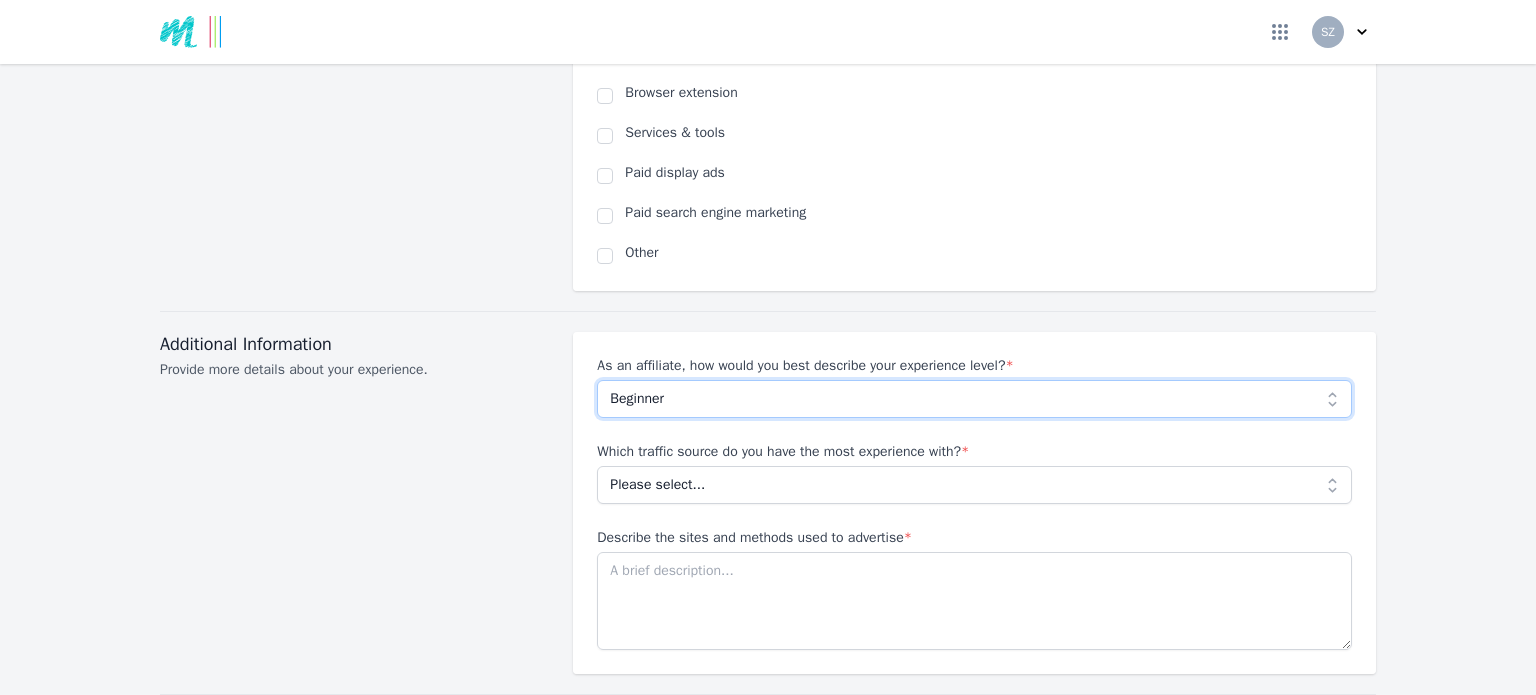 click on "Please select...   Beginner   Intermediate   Expert" at bounding box center (974, 399) 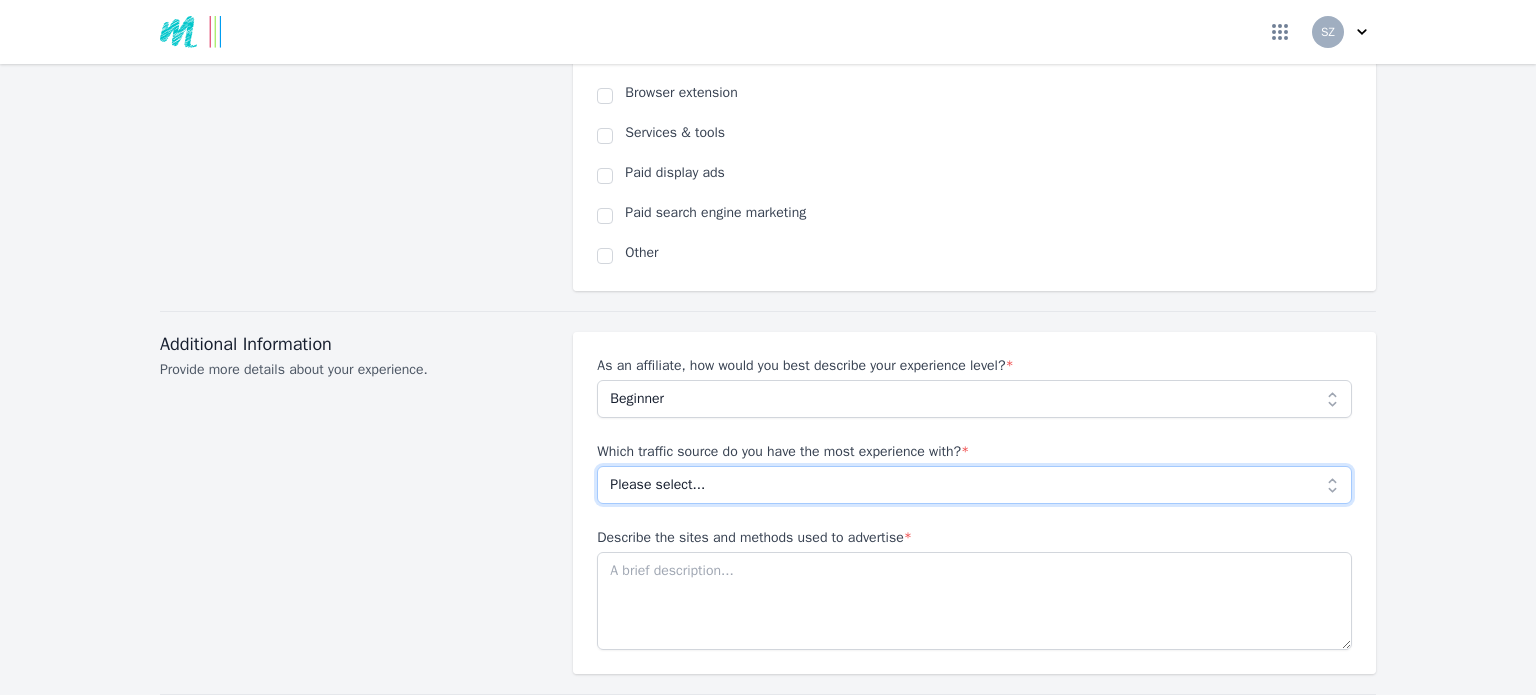 click on "Please select...   No experience   Social media   Pay per click   Media buying   Organic search   Email   Other" at bounding box center [974, 485] 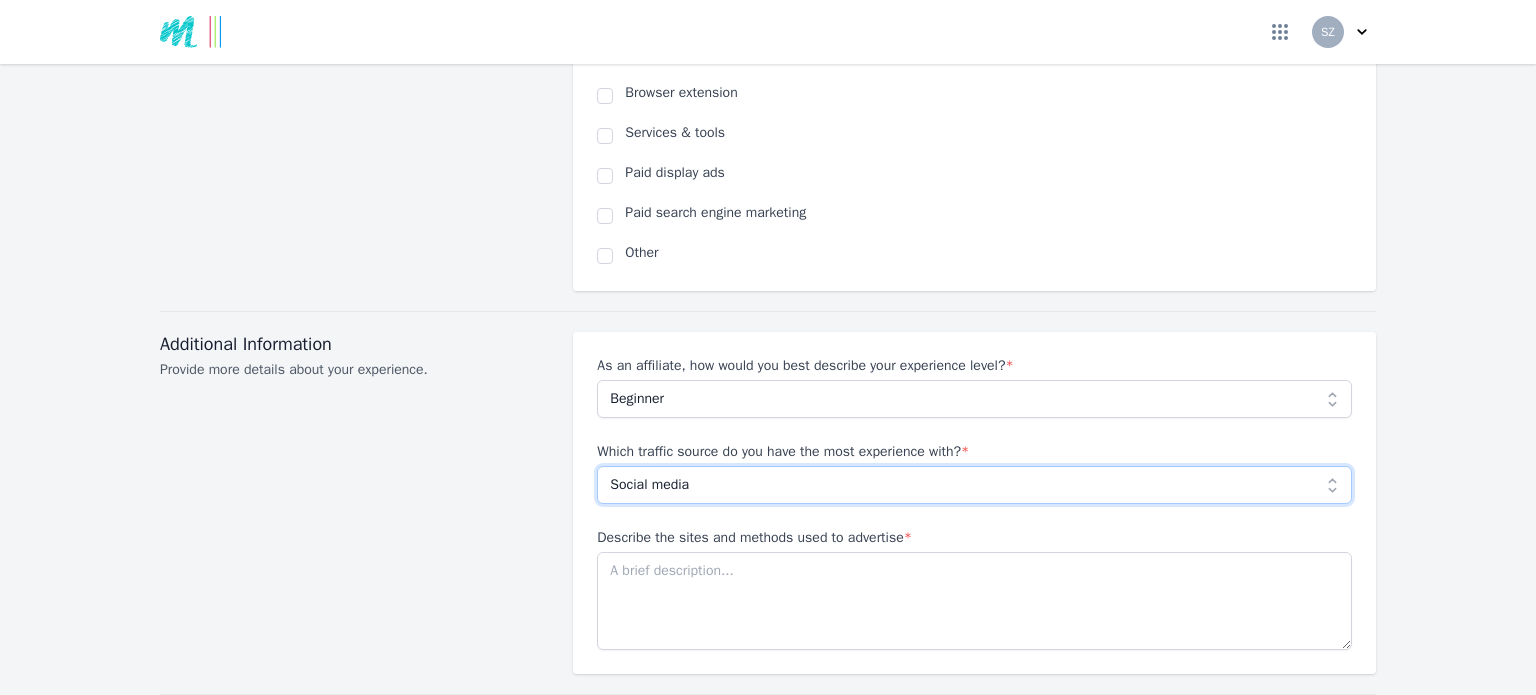 click on "Please select...   No experience   Social media   Pay per click   Media buying   Organic search   Email   Other" at bounding box center (974, 485) 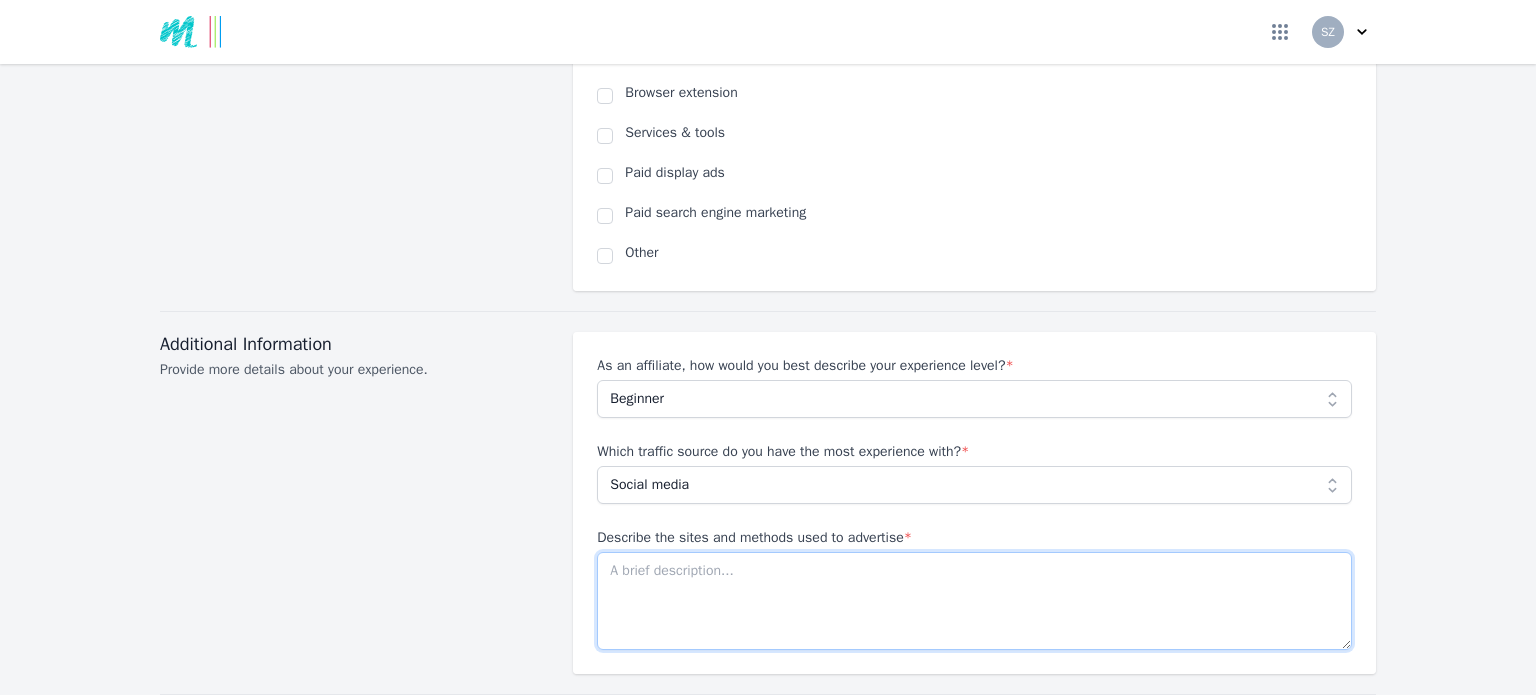 click on "Describe the sites and methods used to advertise  *" at bounding box center [974, 601] 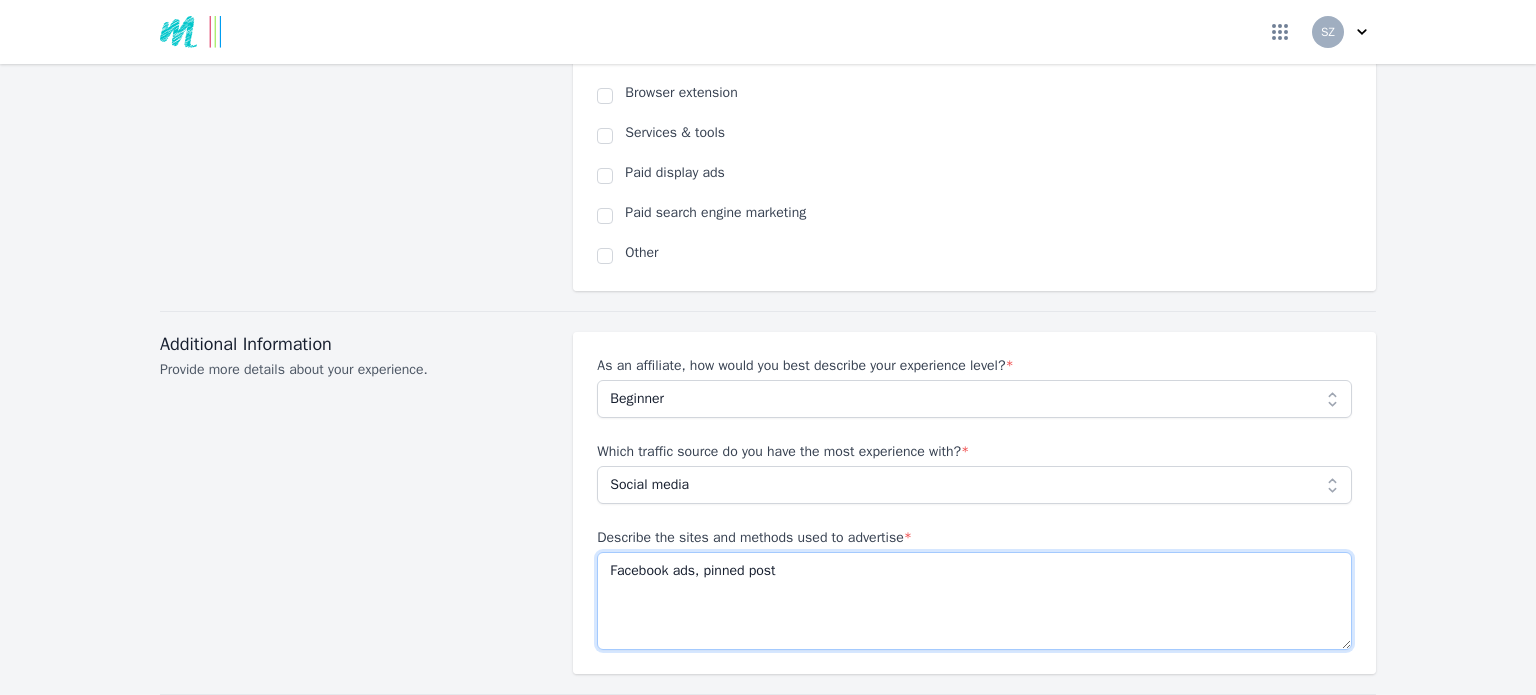 type on "Facebook ads, pinned post" 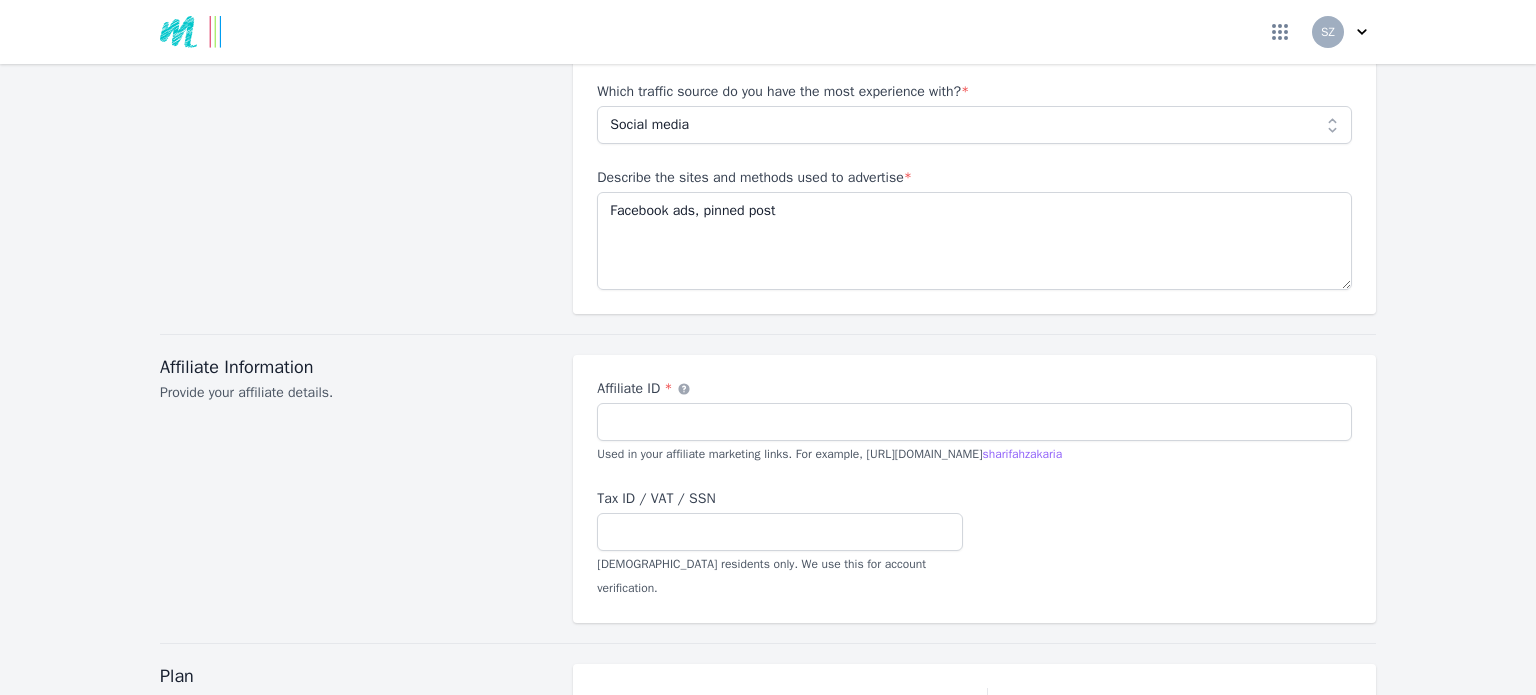 scroll, scrollTop: 1973, scrollLeft: 0, axis: vertical 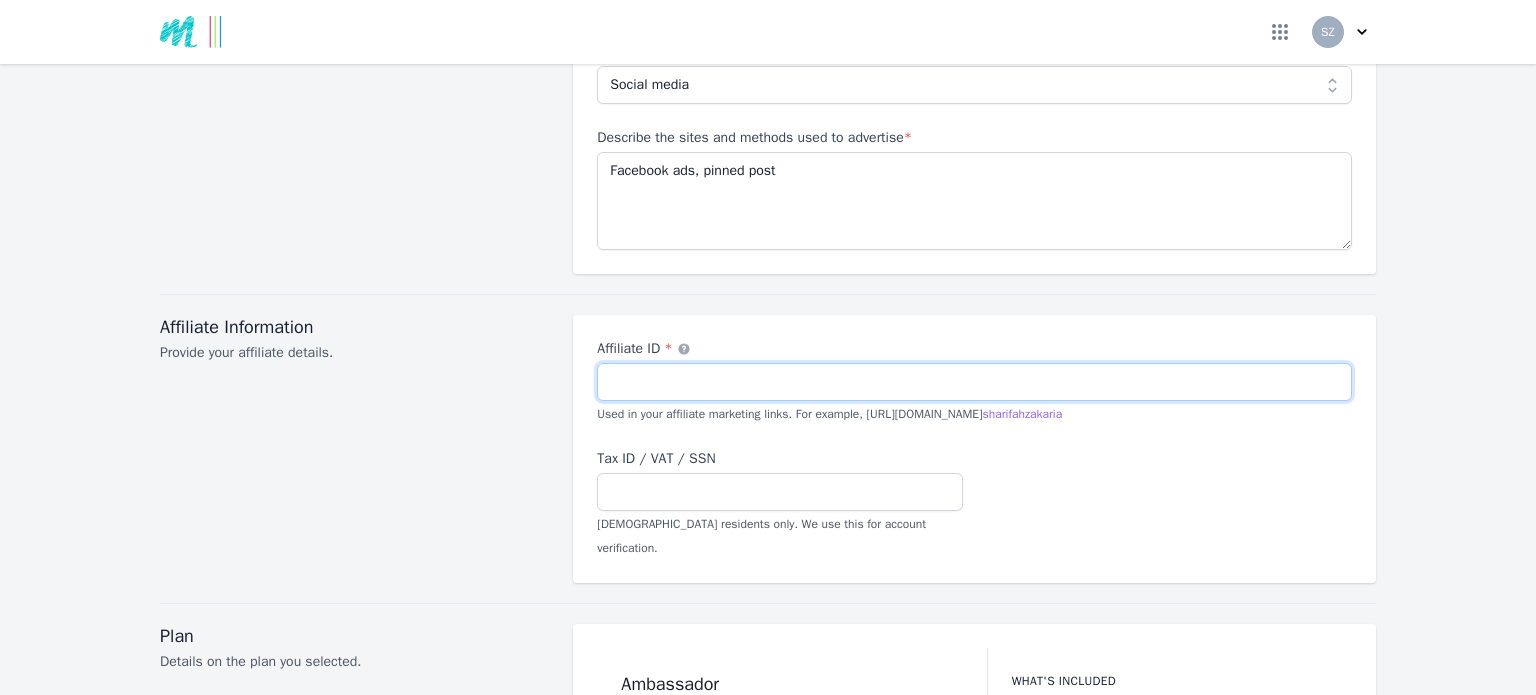 click on "Affiliate ID  *" at bounding box center (974, 382) 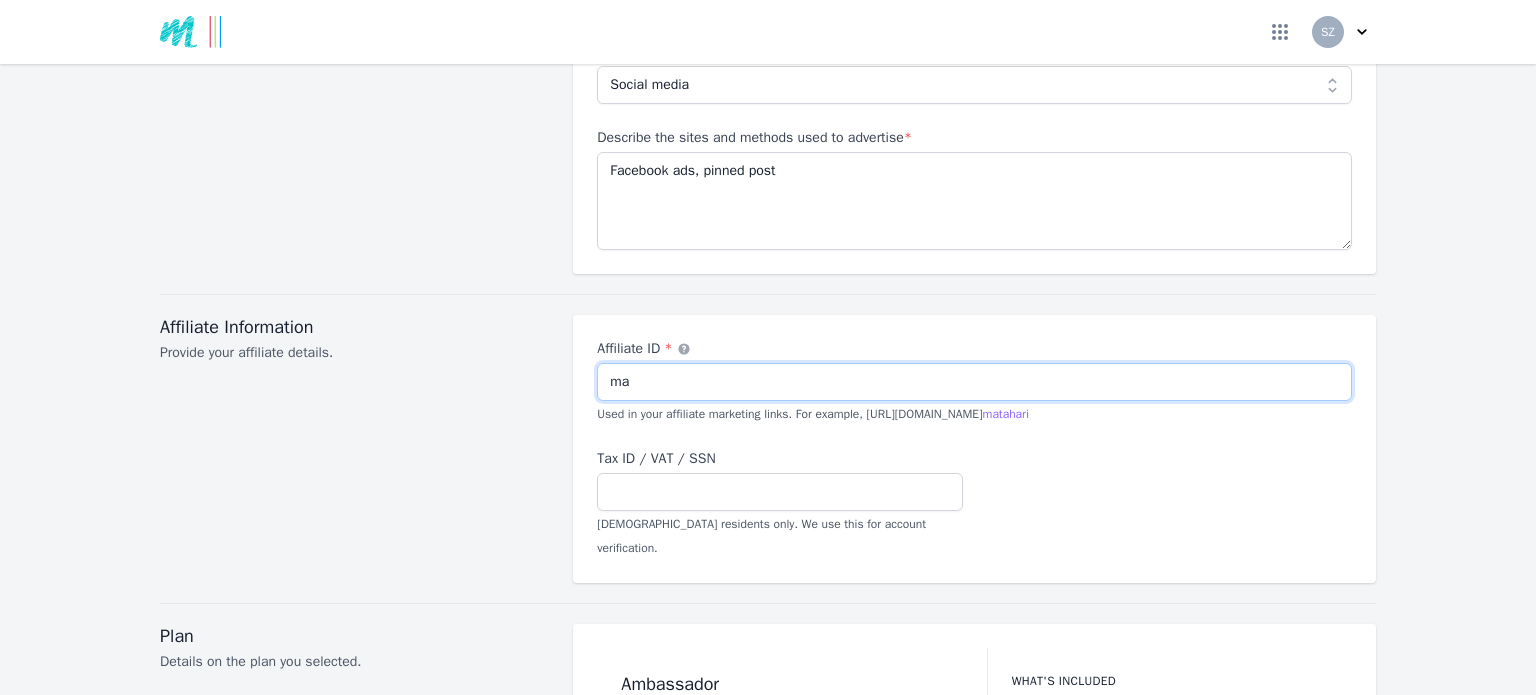 type on "m" 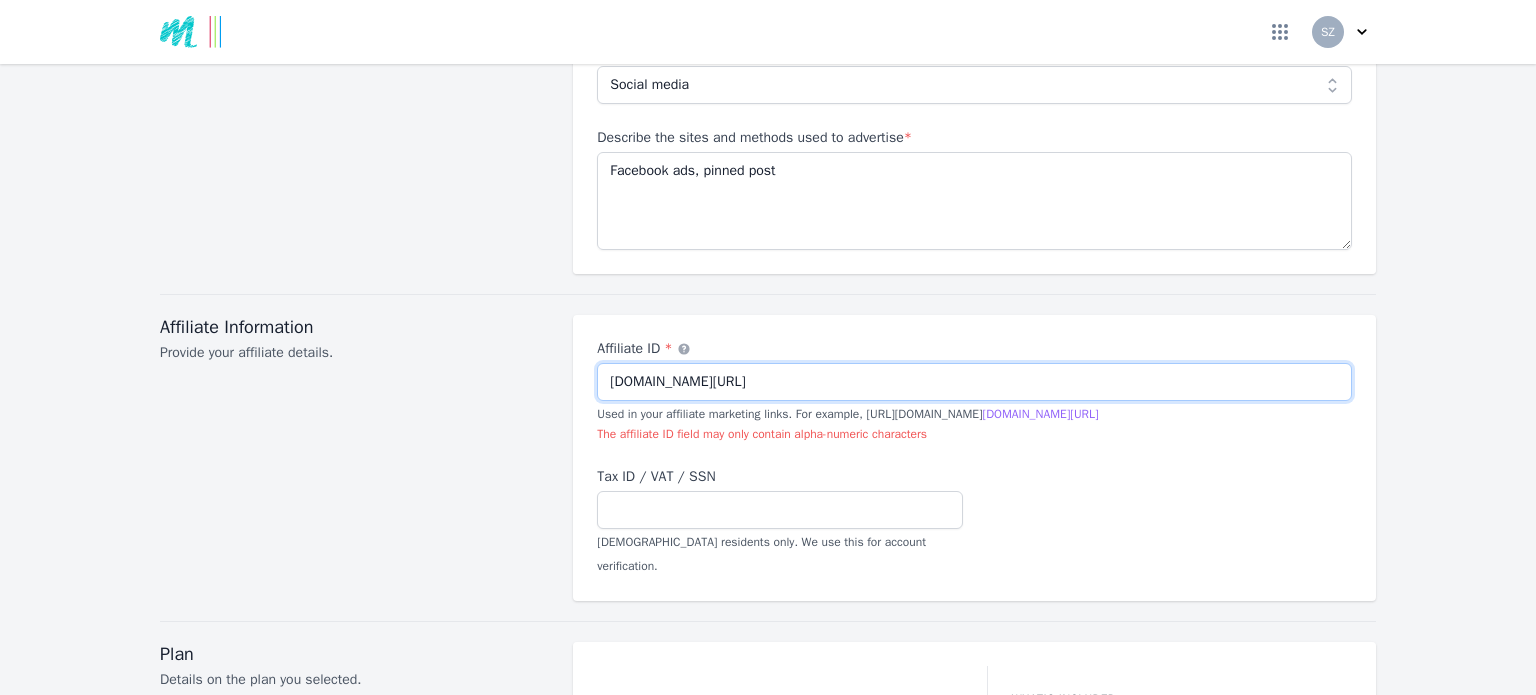 click on "[DOMAIN_NAME][URL]" at bounding box center (974, 382) 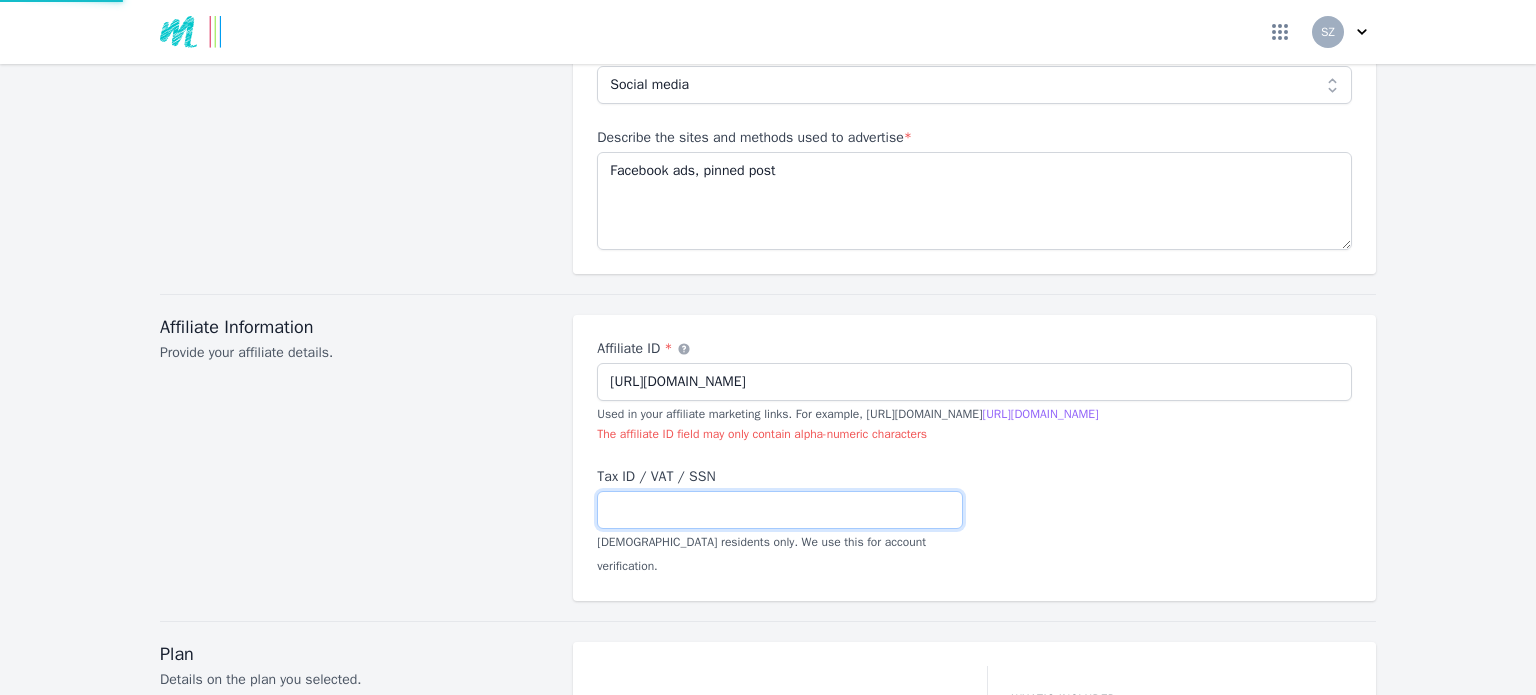 click on "Tax ID / VAT / SSN" at bounding box center (779, 510) 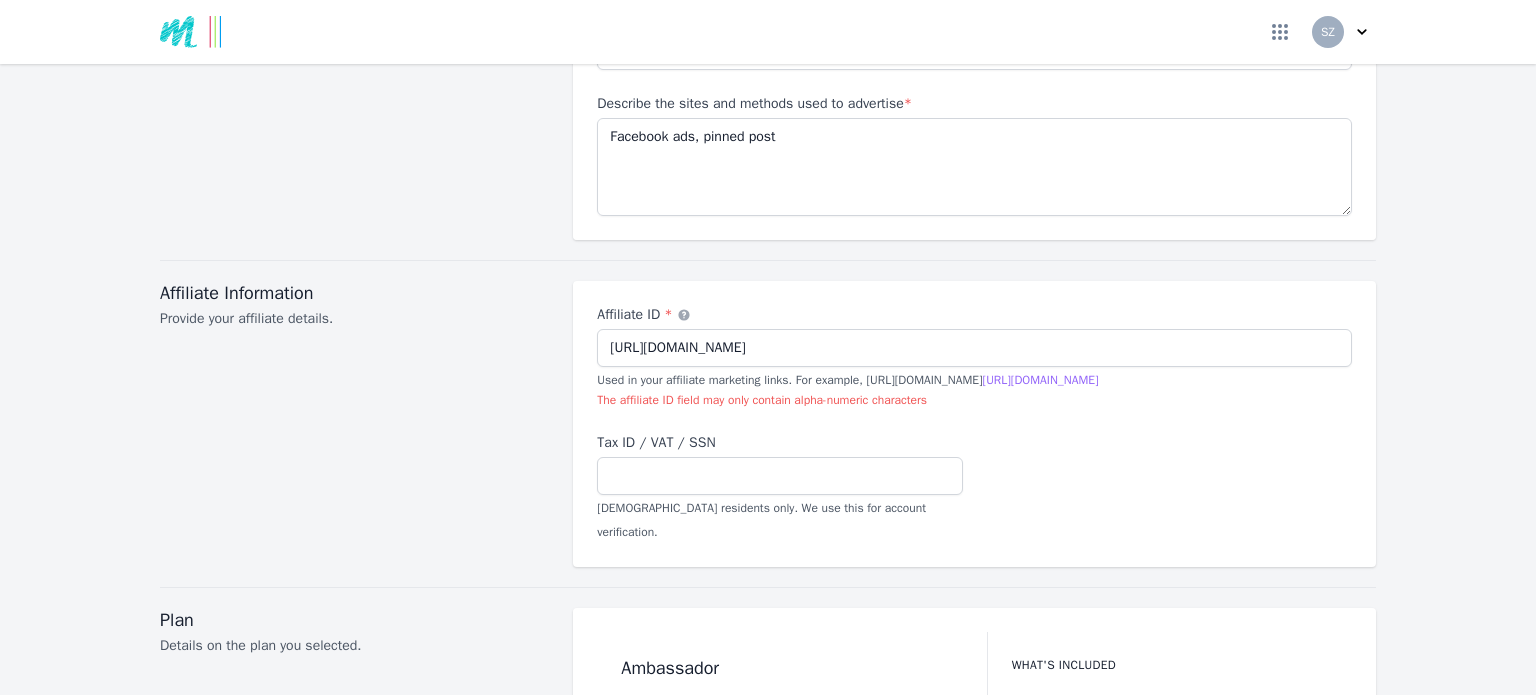 scroll, scrollTop: 2013, scrollLeft: 0, axis: vertical 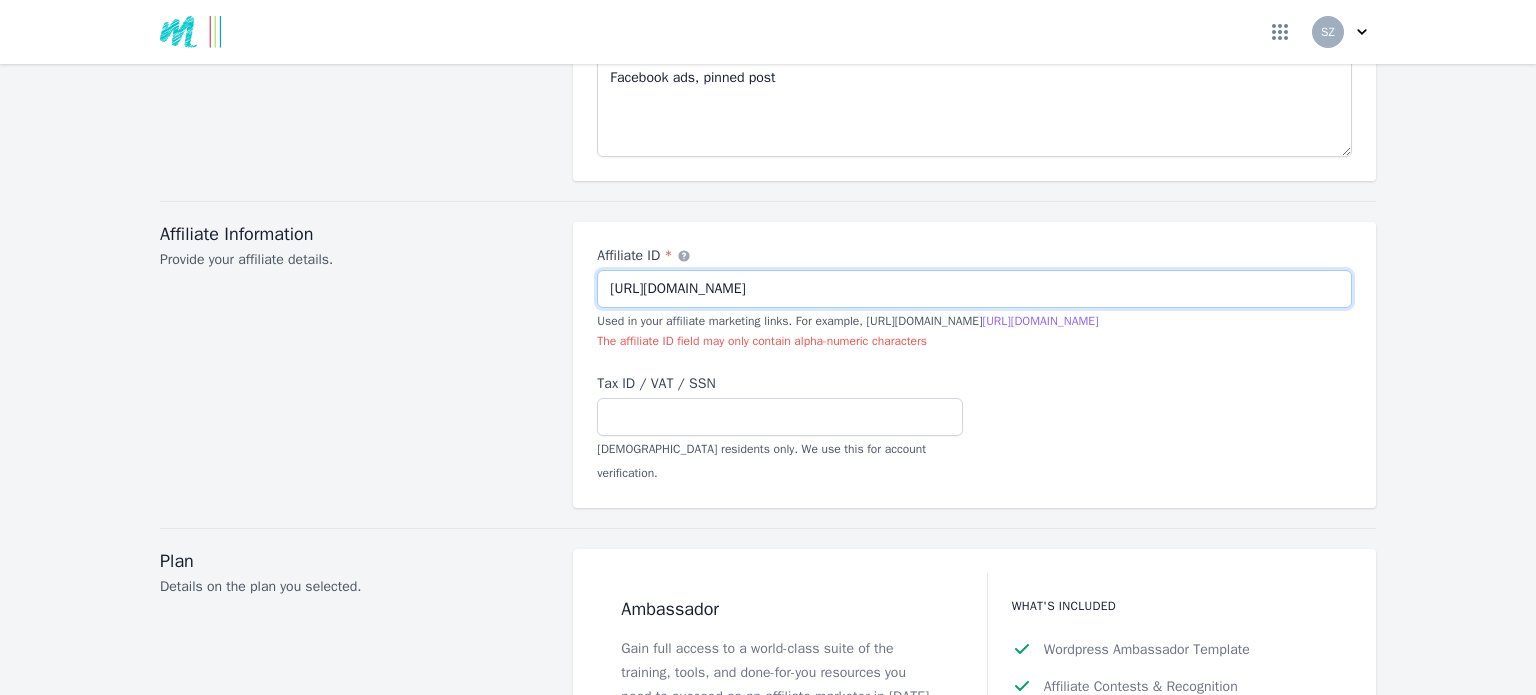 click on "[URL][DOMAIN_NAME]" at bounding box center (974, 289) 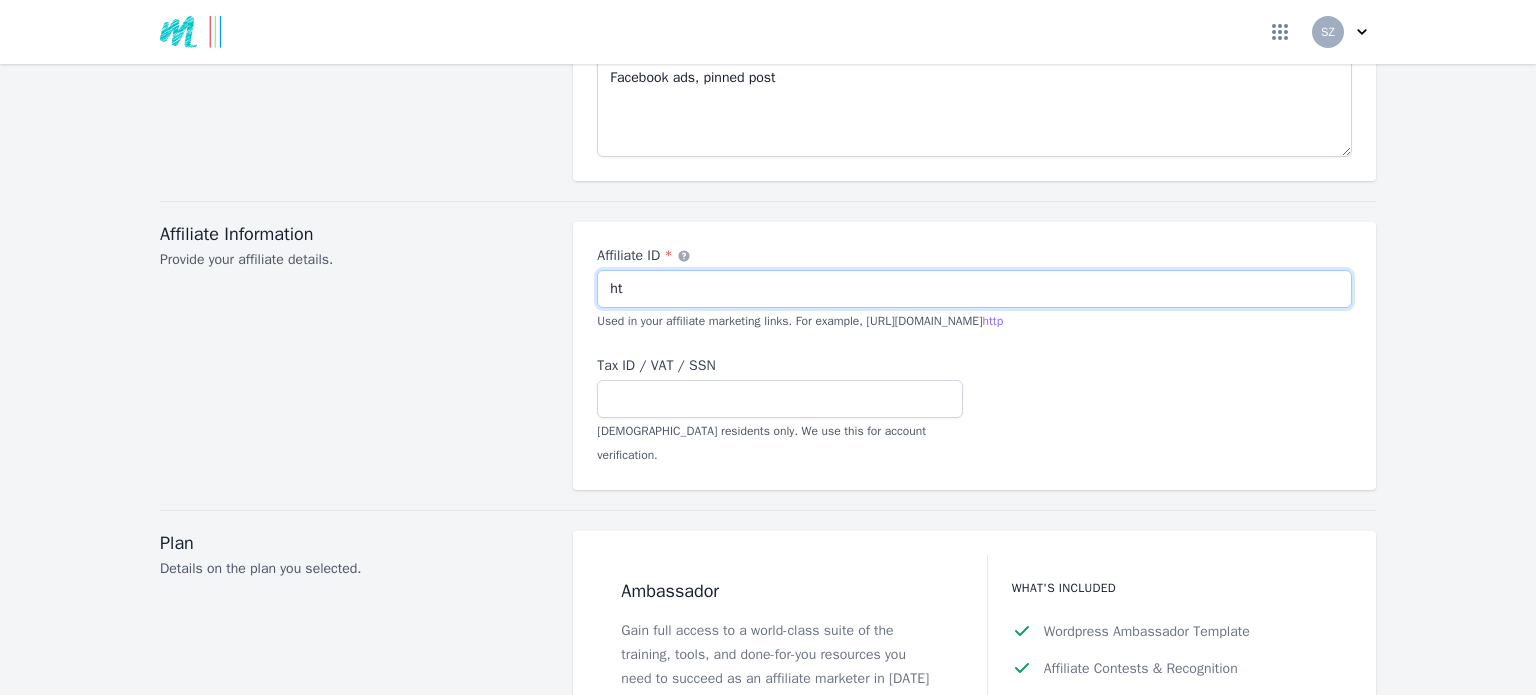 type on "h" 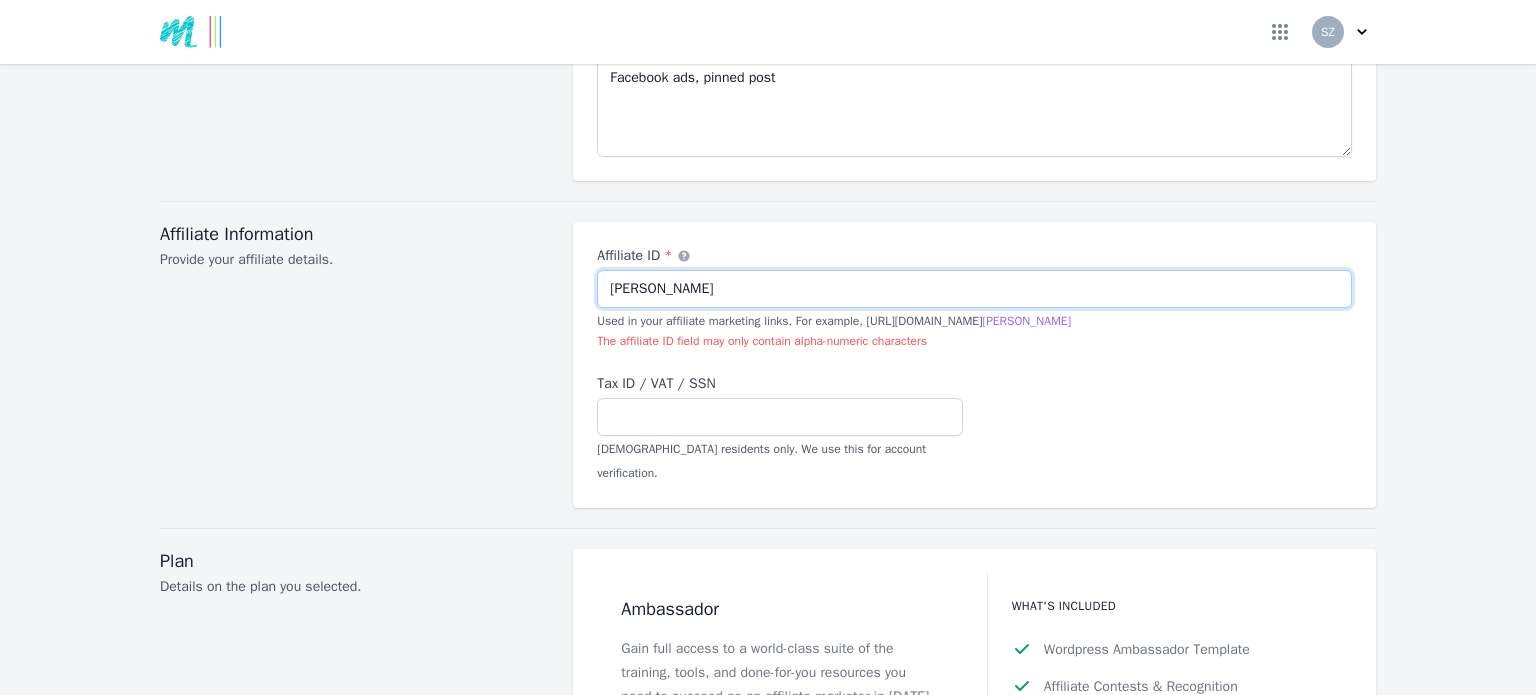 click on "[PERSON_NAME]" at bounding box center [974, 289] 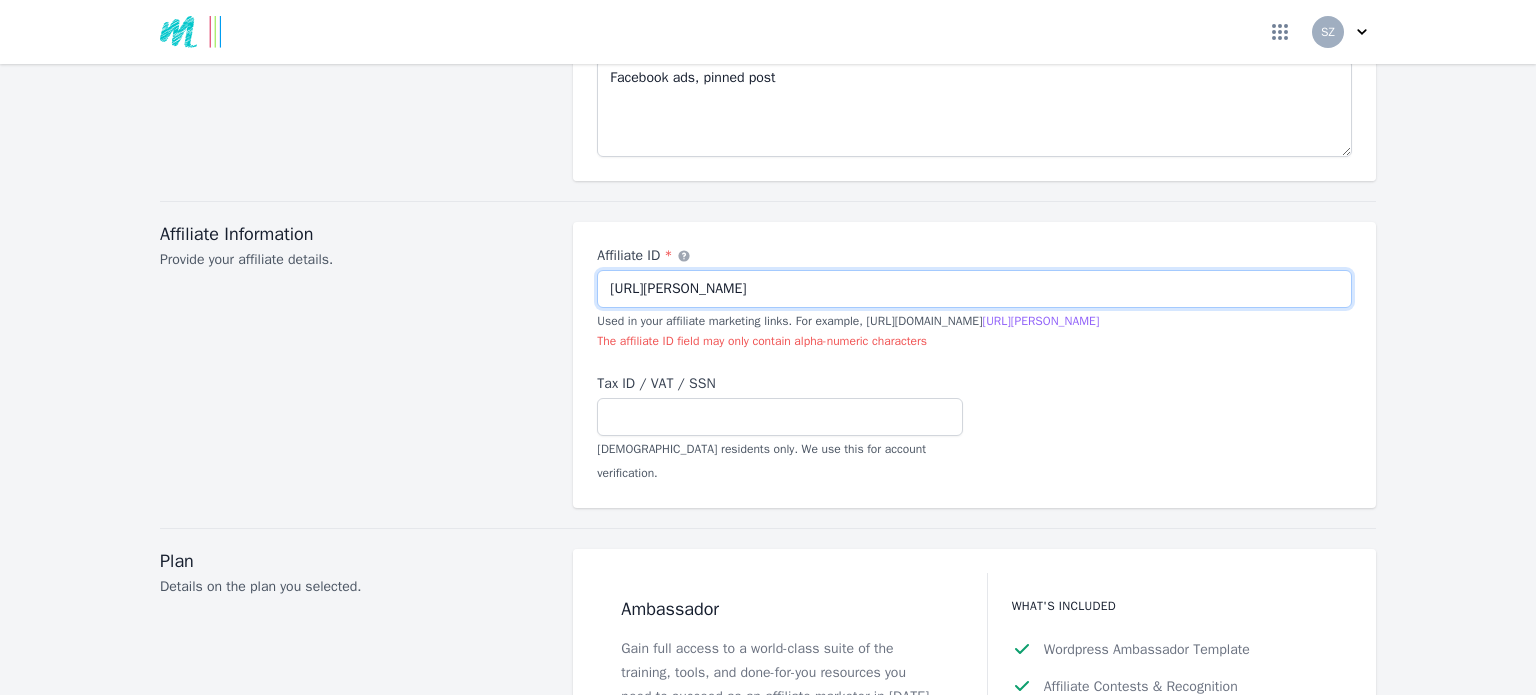 click on "[URL][PERSON_NAME]" at bounding box center (974, 289) 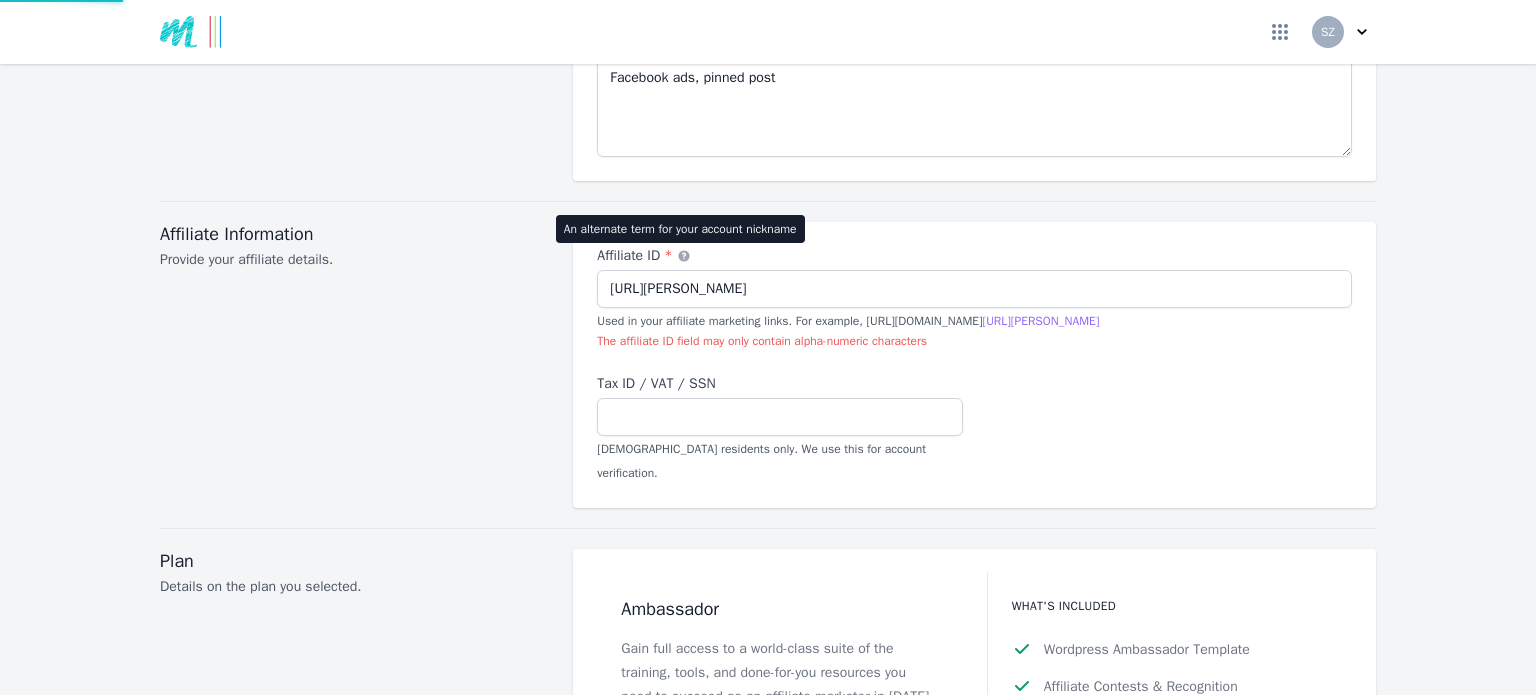 click 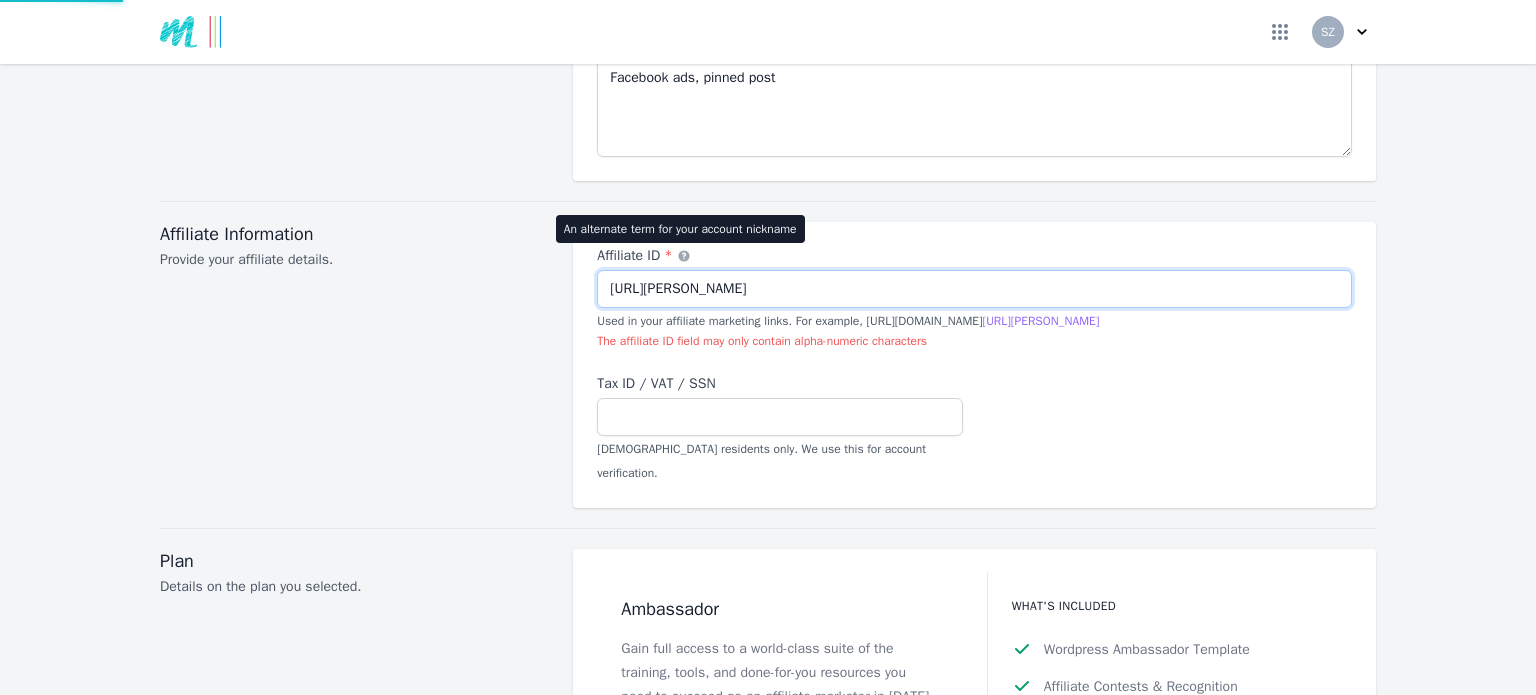click on "[URL][PERSON_NAME]" at bounding box center [974, 289] 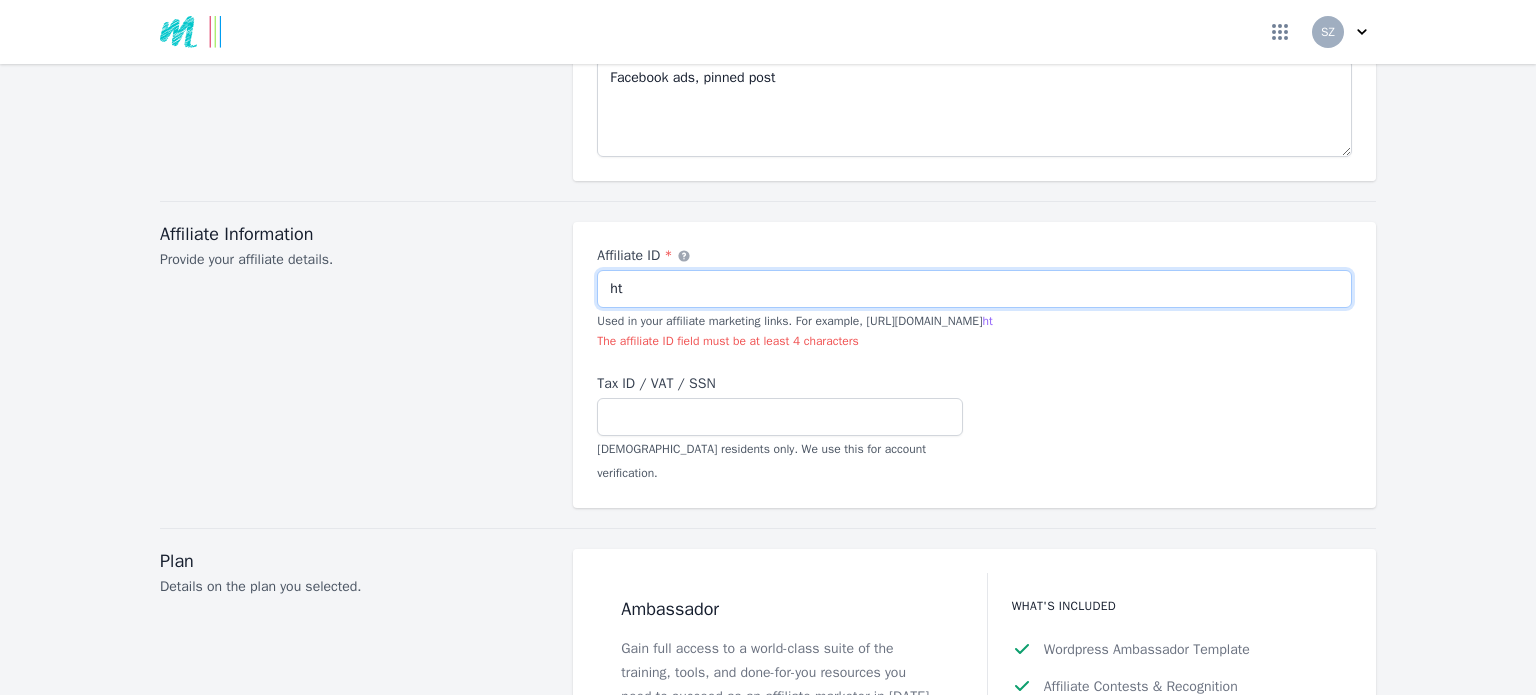 type on "h" 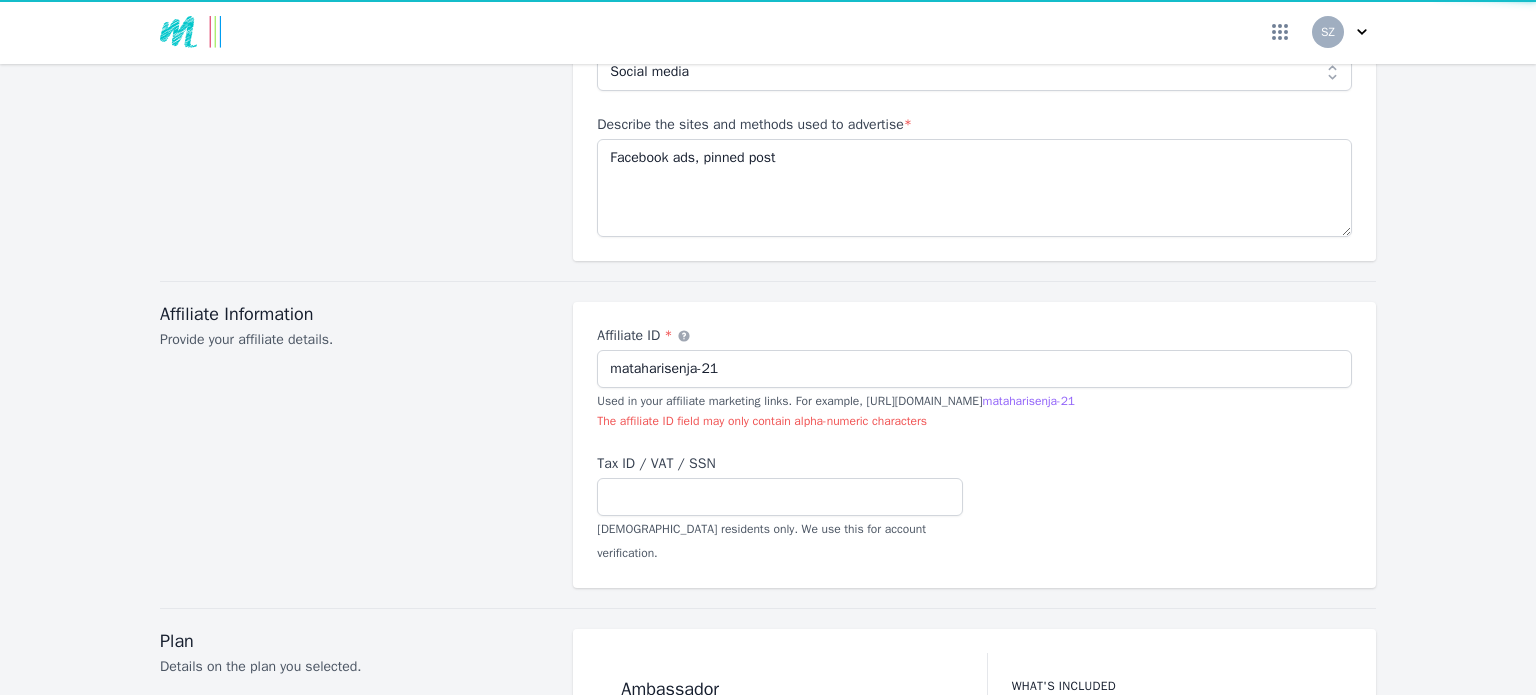 scroll, scrollTop: 1946, scrollLeft: 0, axis: vertical 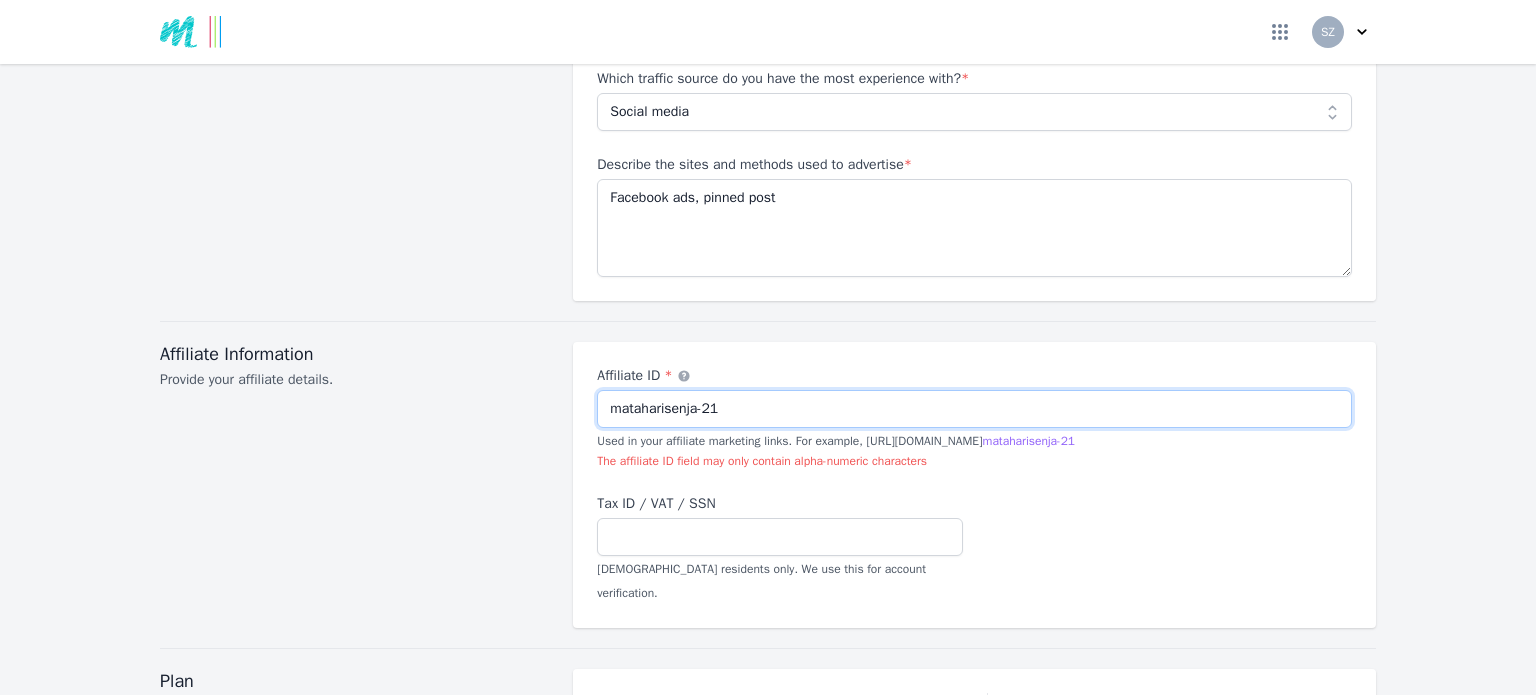 click on "mataharisenja-21" at bounding box center [974, 409] 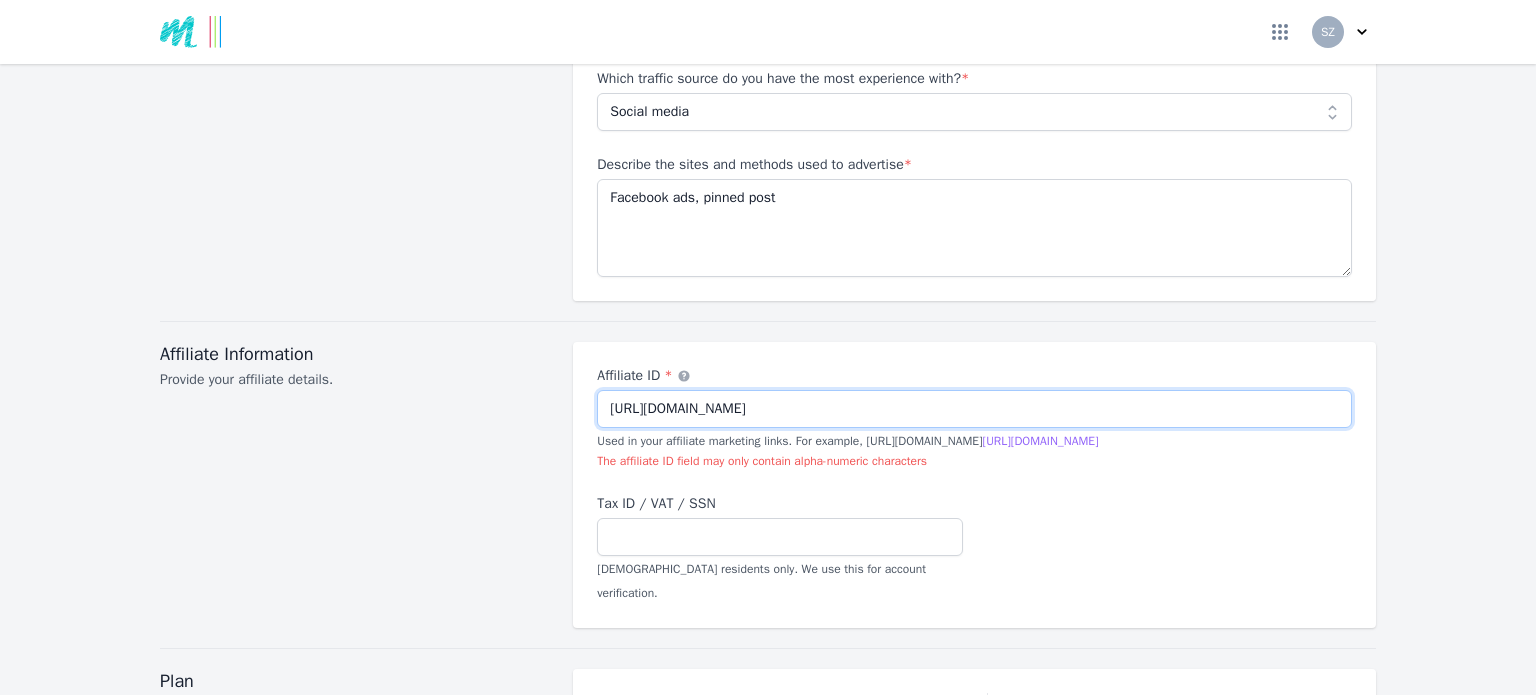 click on "[URL][DOMAIN_NAME]" at bounding box center [974, 409] 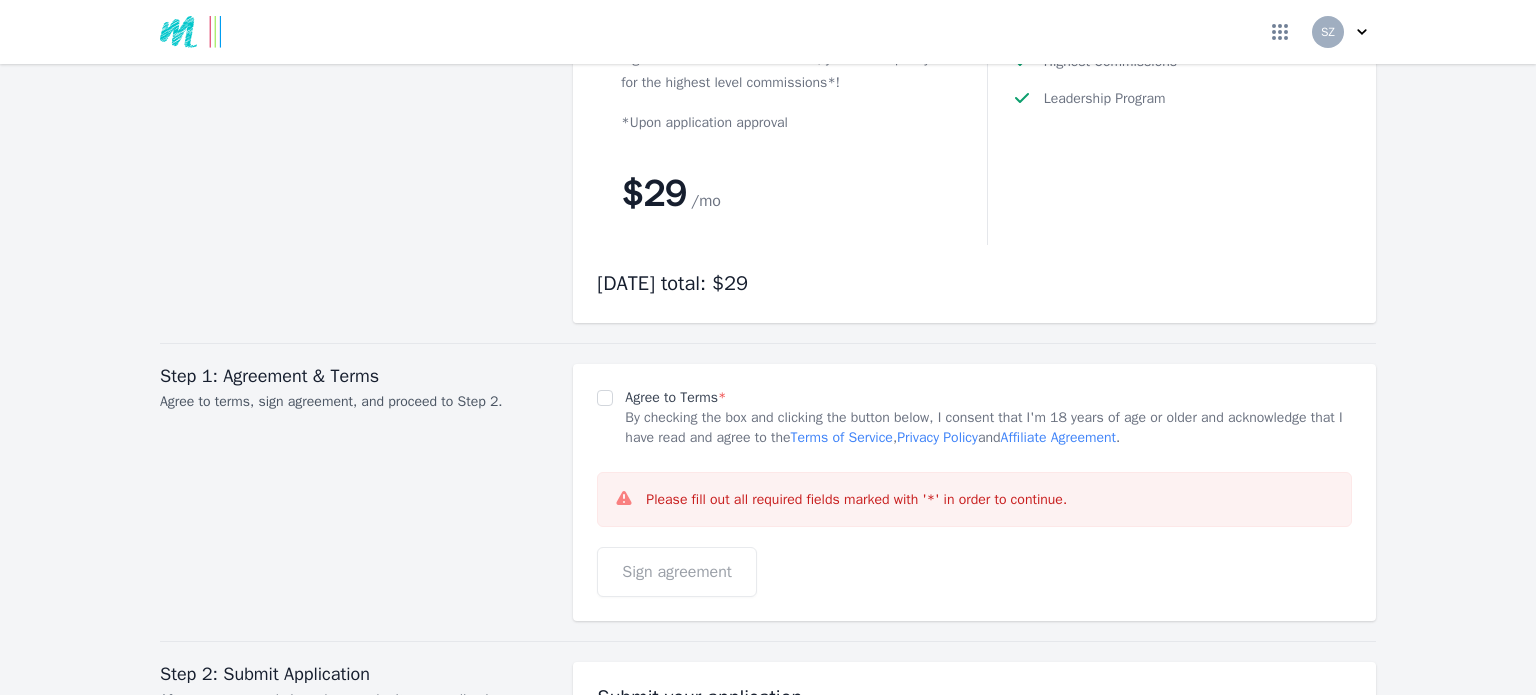 scroll, scrollTop: 2746, scrollLeft: 0, axis: vertical 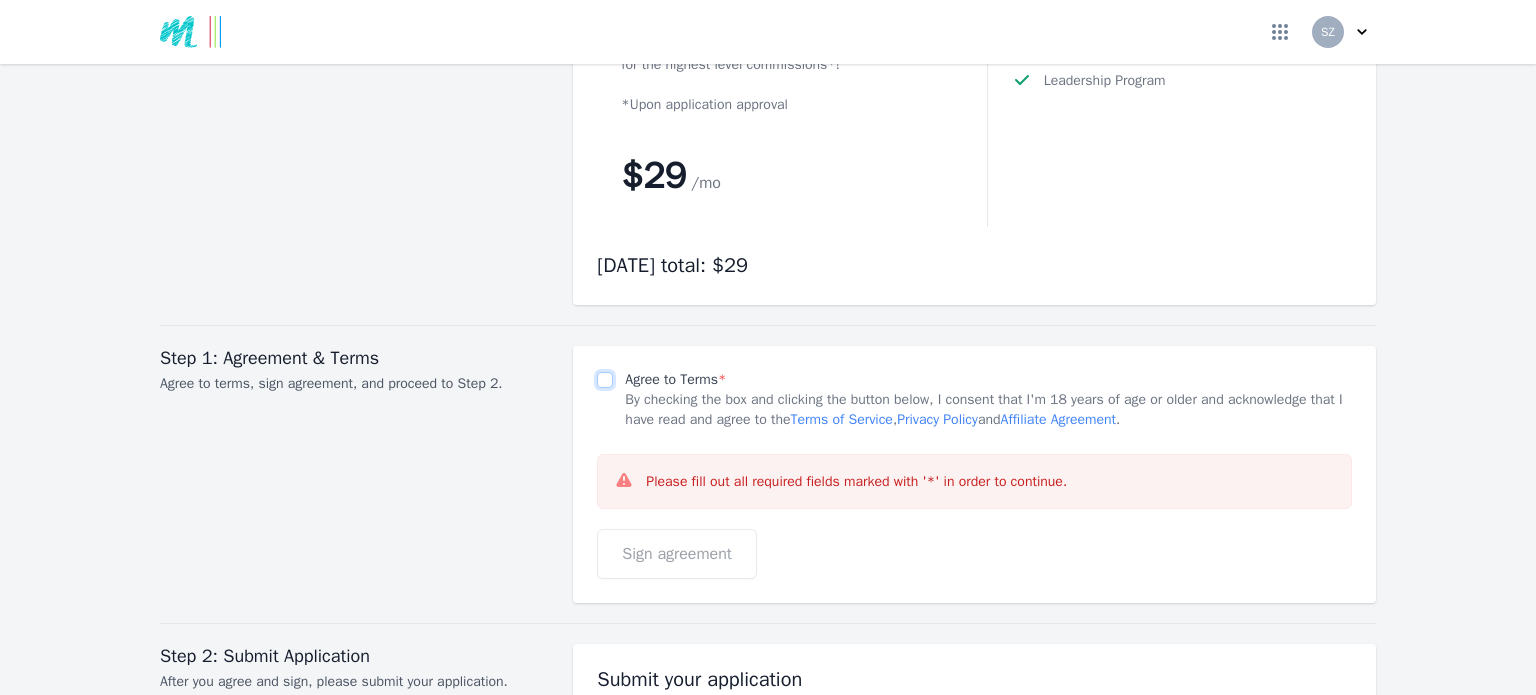 click on "Agree to Terms  *" at bounding box center [605, 380] 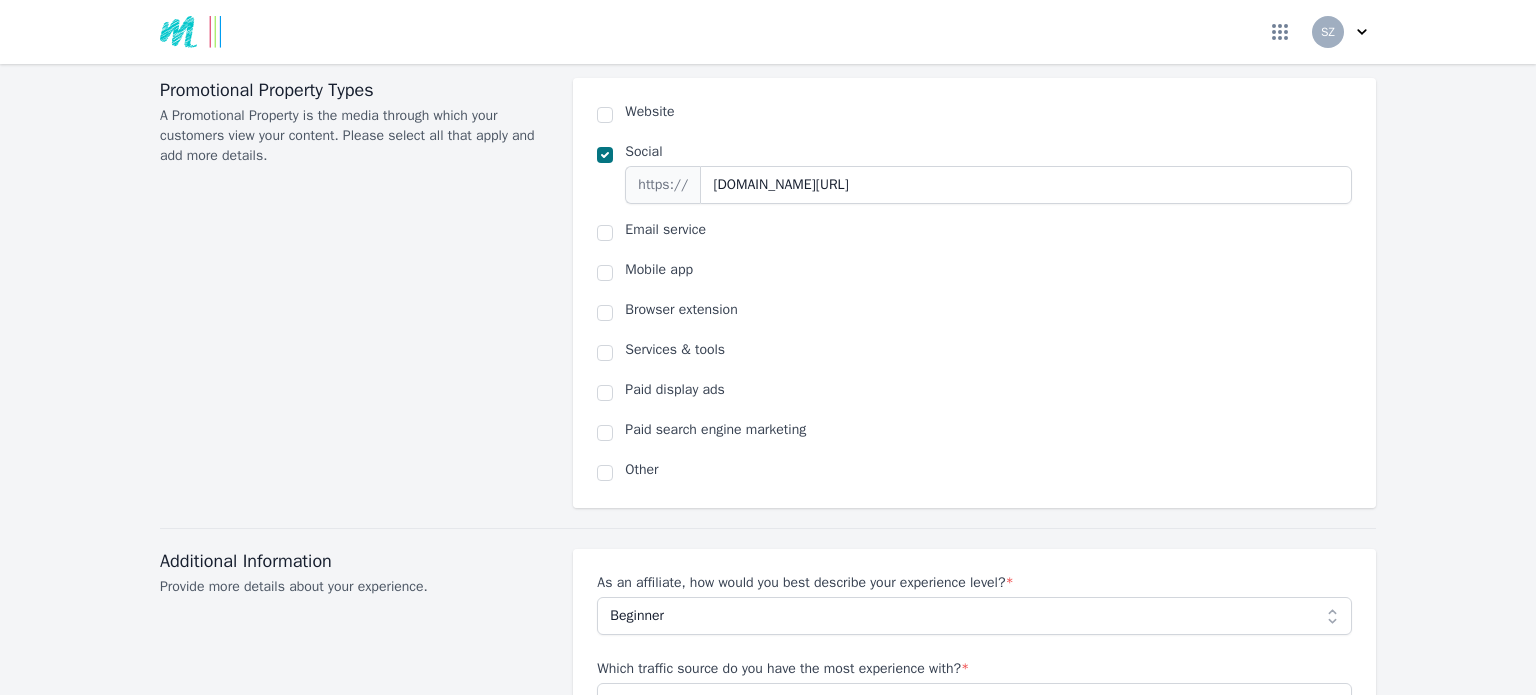 scroll, scrollTop: 1346, scrollLeft: 0, axis: vertical 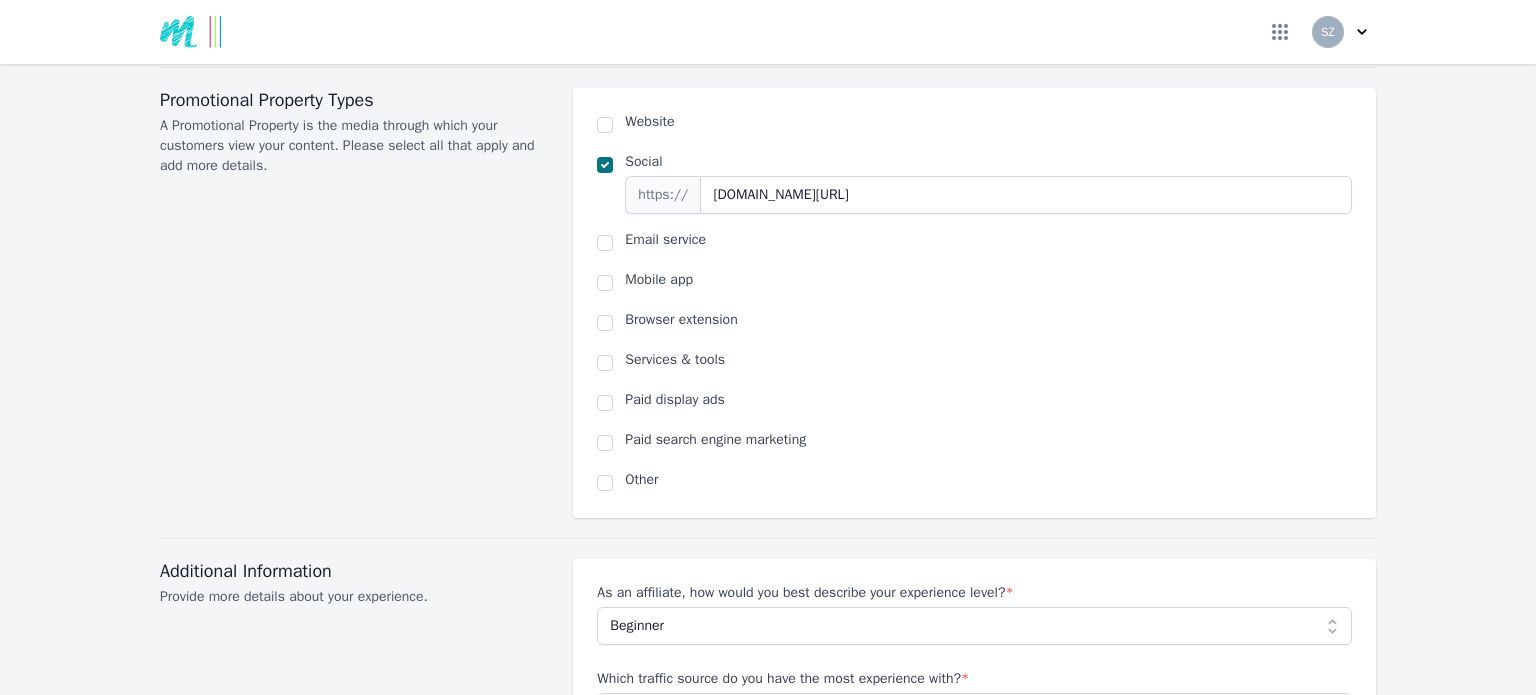 click on "SZ" at bounding box center [1328, 32] 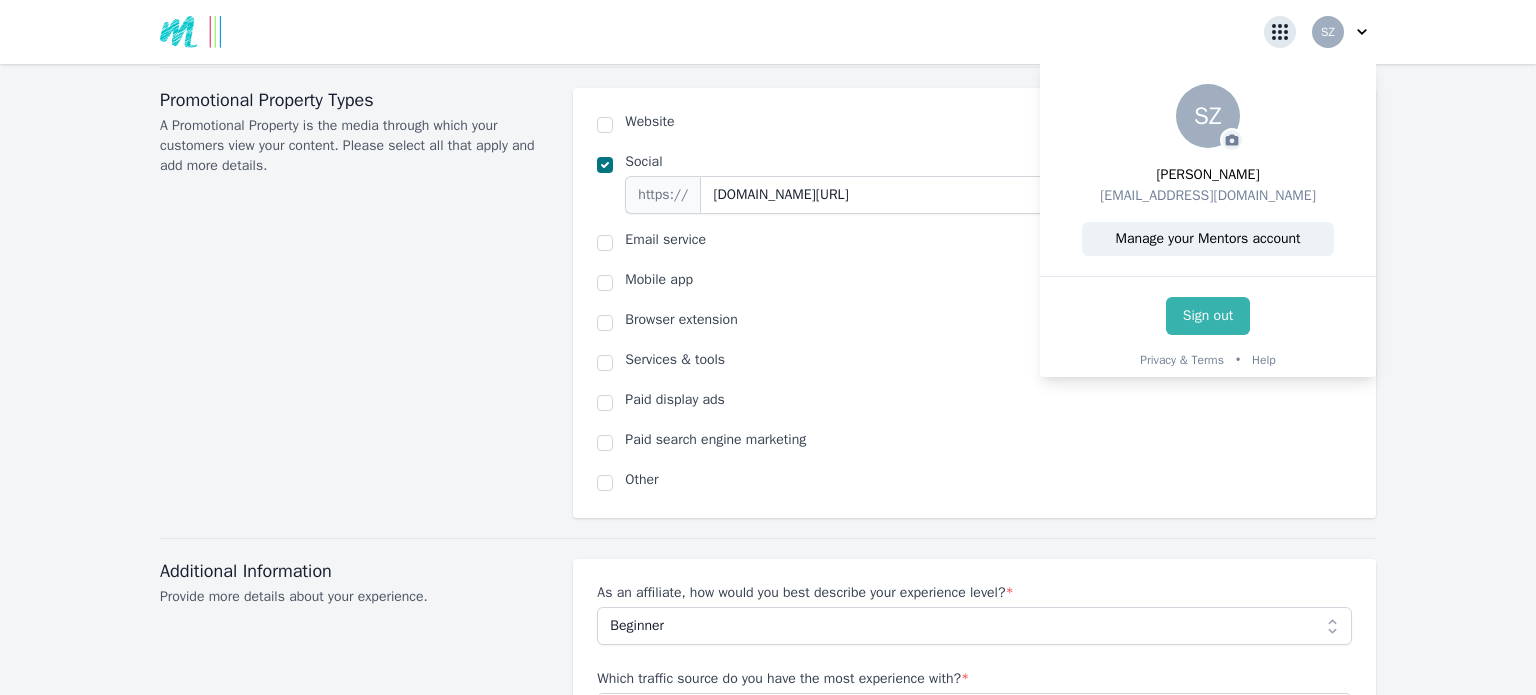 click 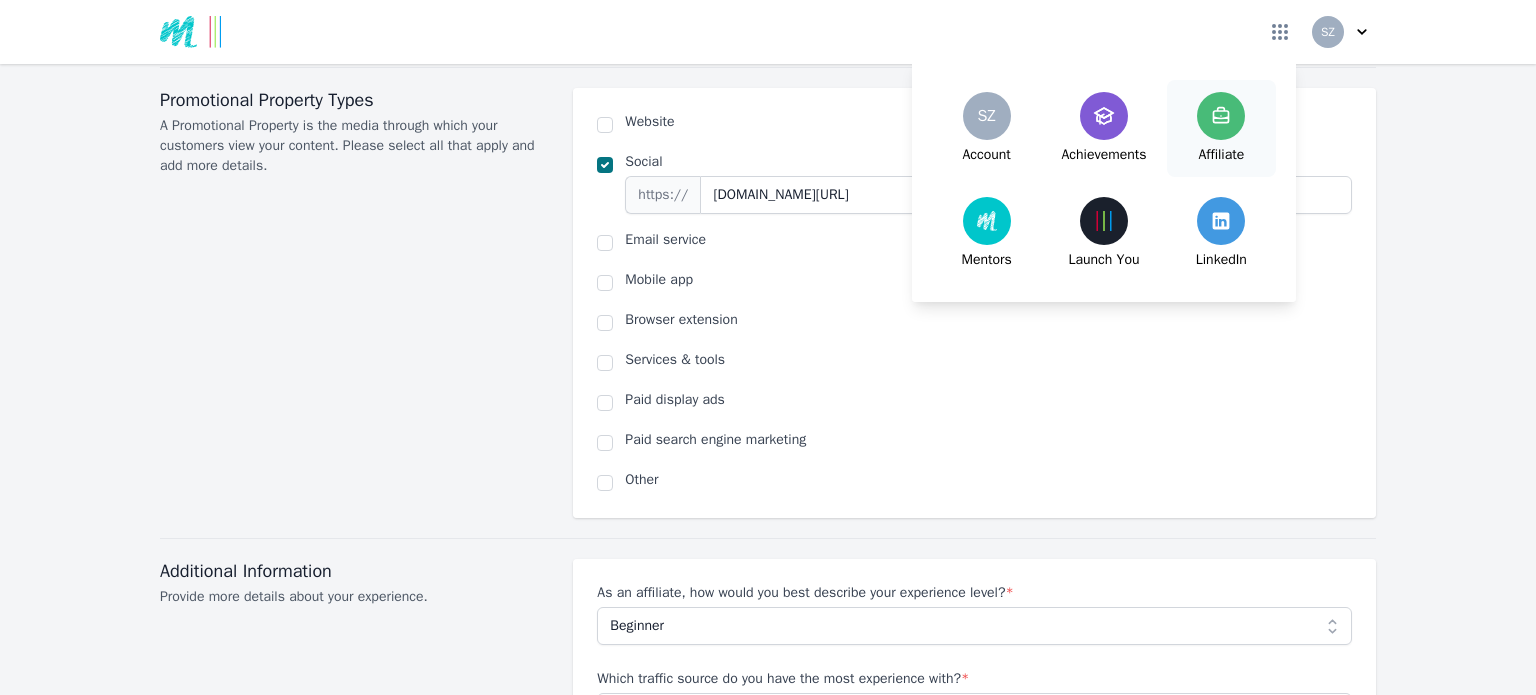 click on "Affiliate" at bounding box center [1221, 154] 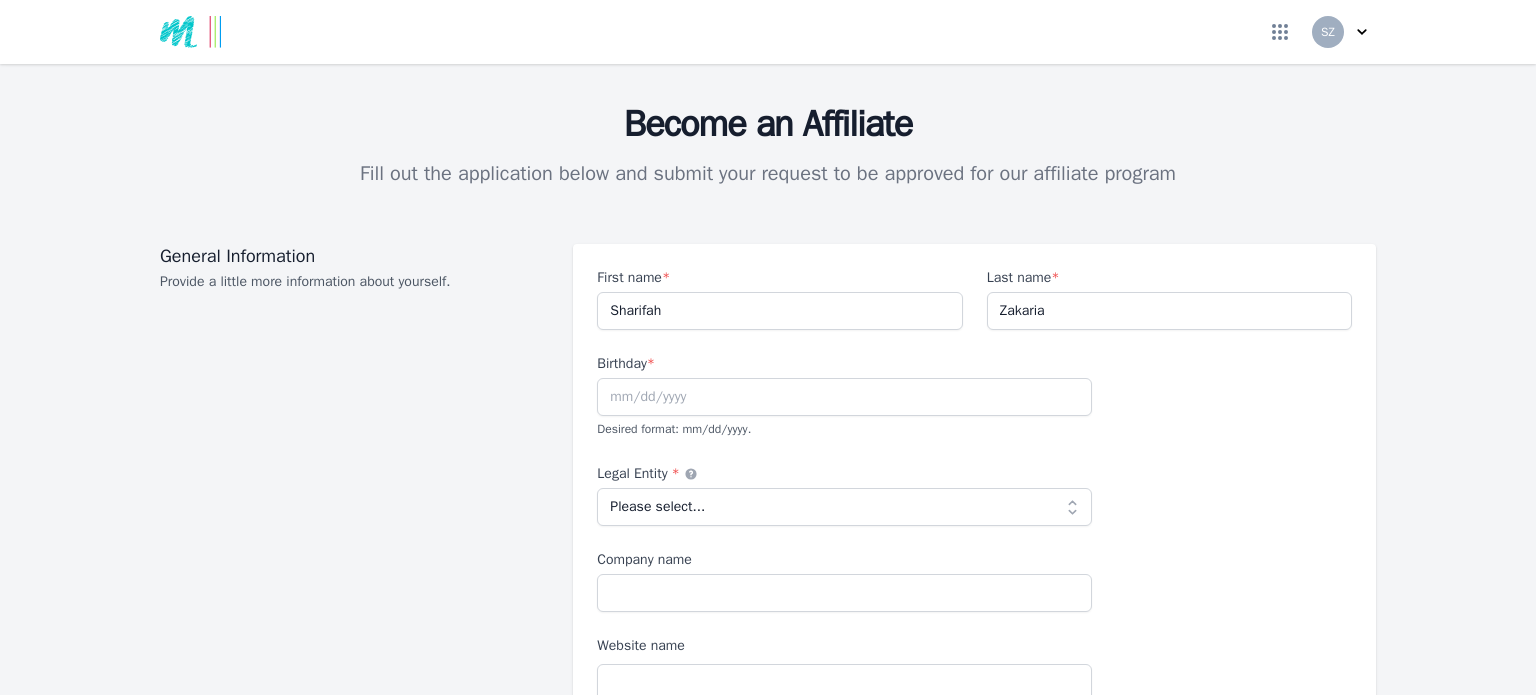 scroll, scrollTop: 0, scrollLeft: 0, axis: both 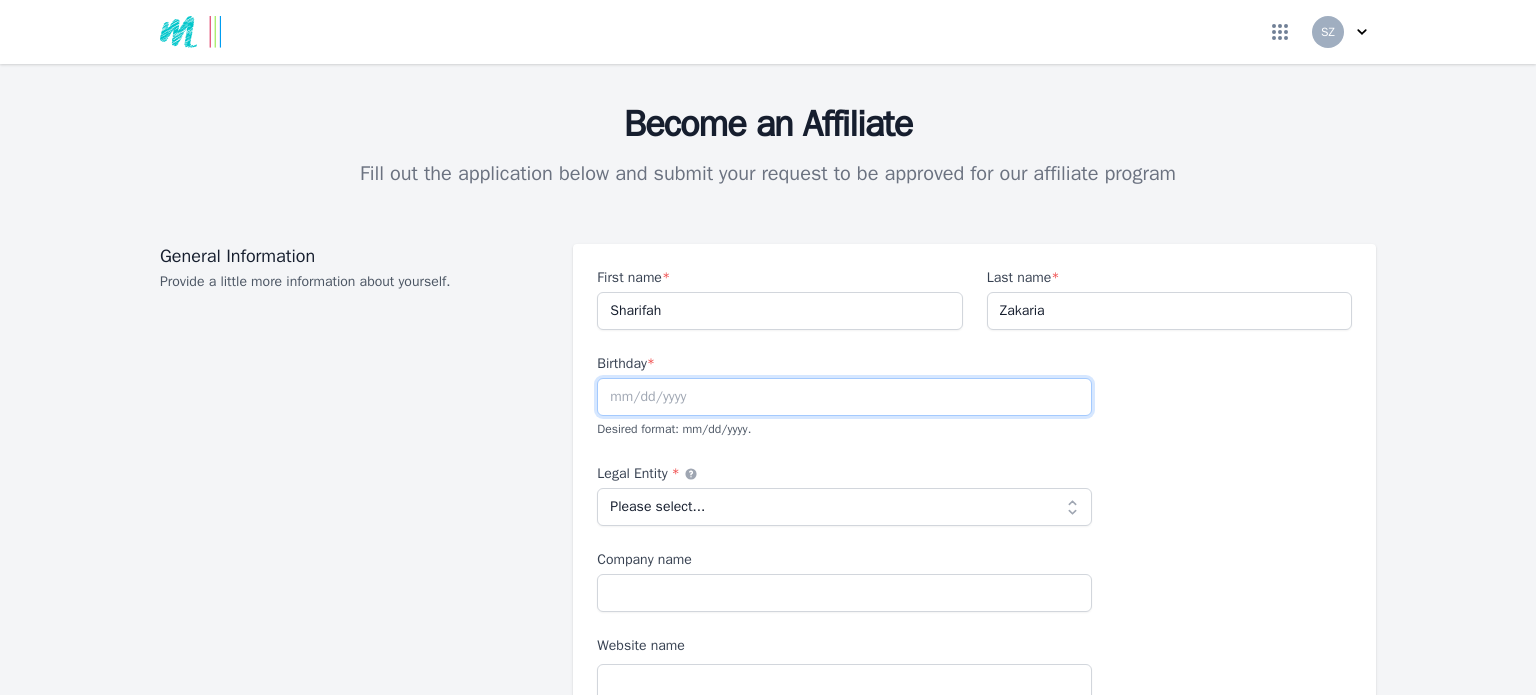 click at bounding box center [844, 397] 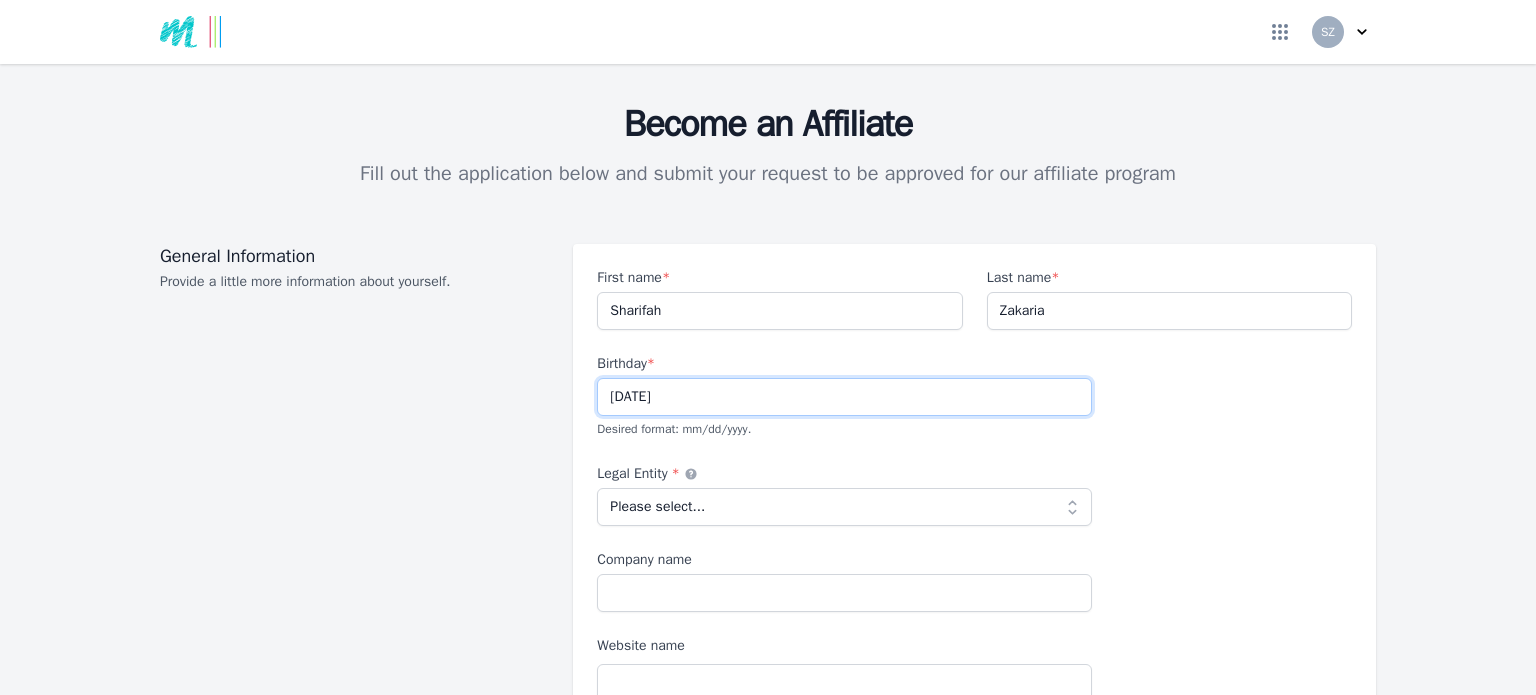 type on "[DATE]" 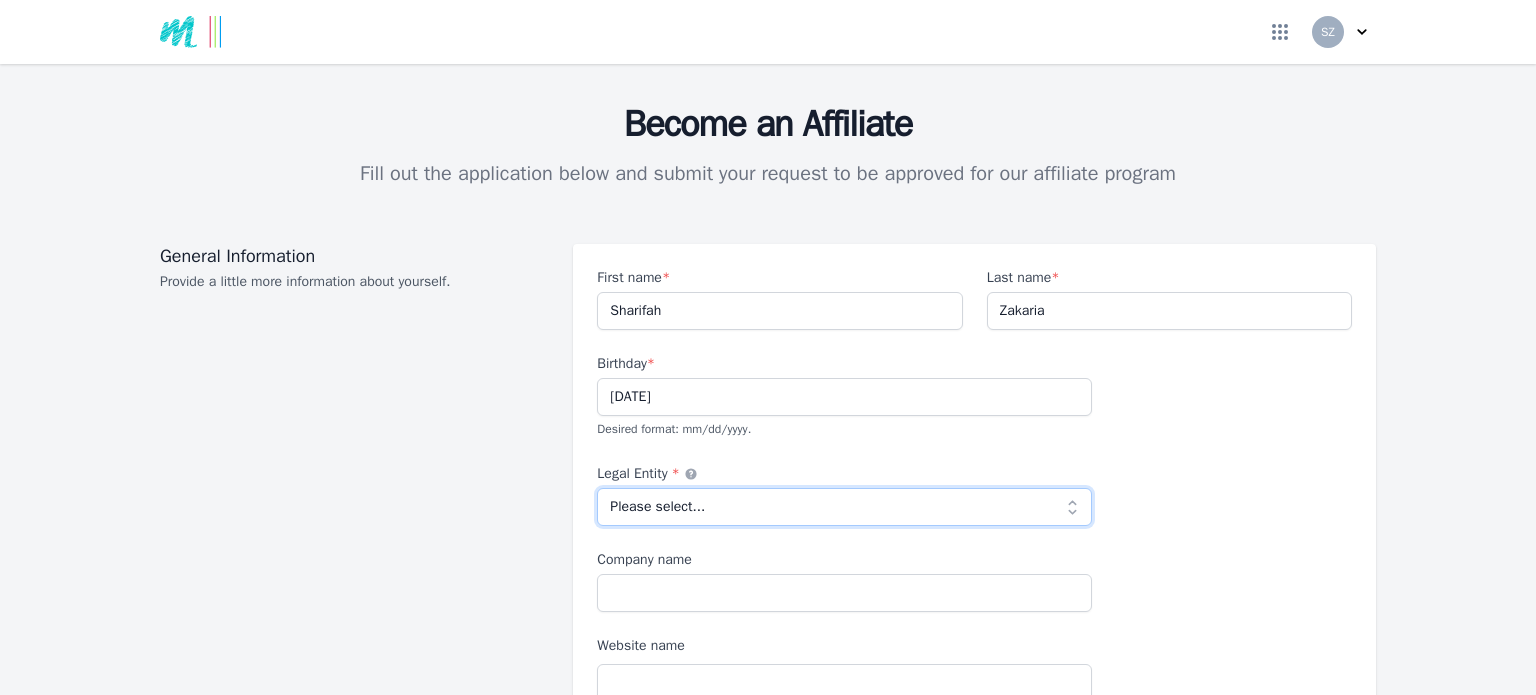 click on "Please select...   Individual   Partnership   Corporation   Sole Proprietorship   Foreign   LLC   LLP   Non profit   Other" at bounding box center (844, 507) 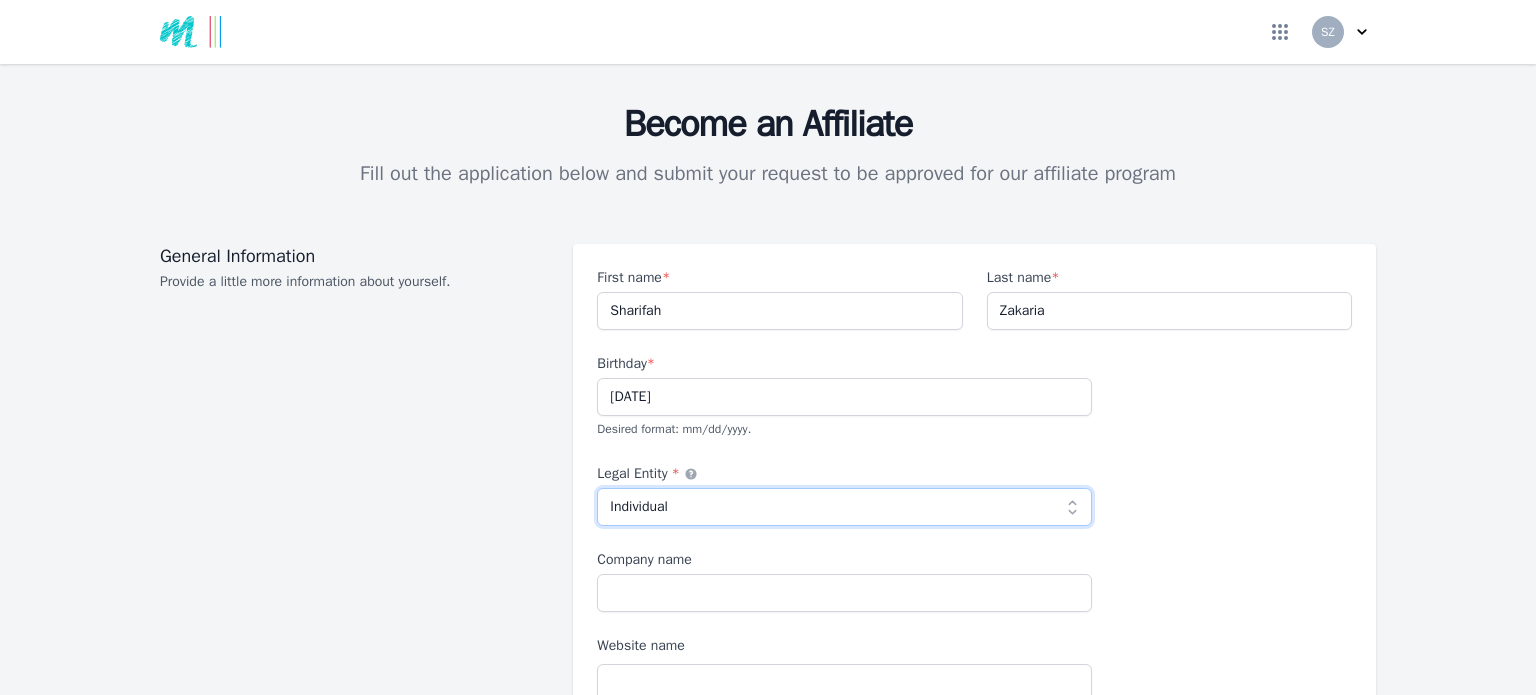 click on "Please select...   Individual   Partnership   Corporation   Sole Proprietorship   Foreign   LLC   LLP   Non profit   Other" at bounding box center [844, 507] 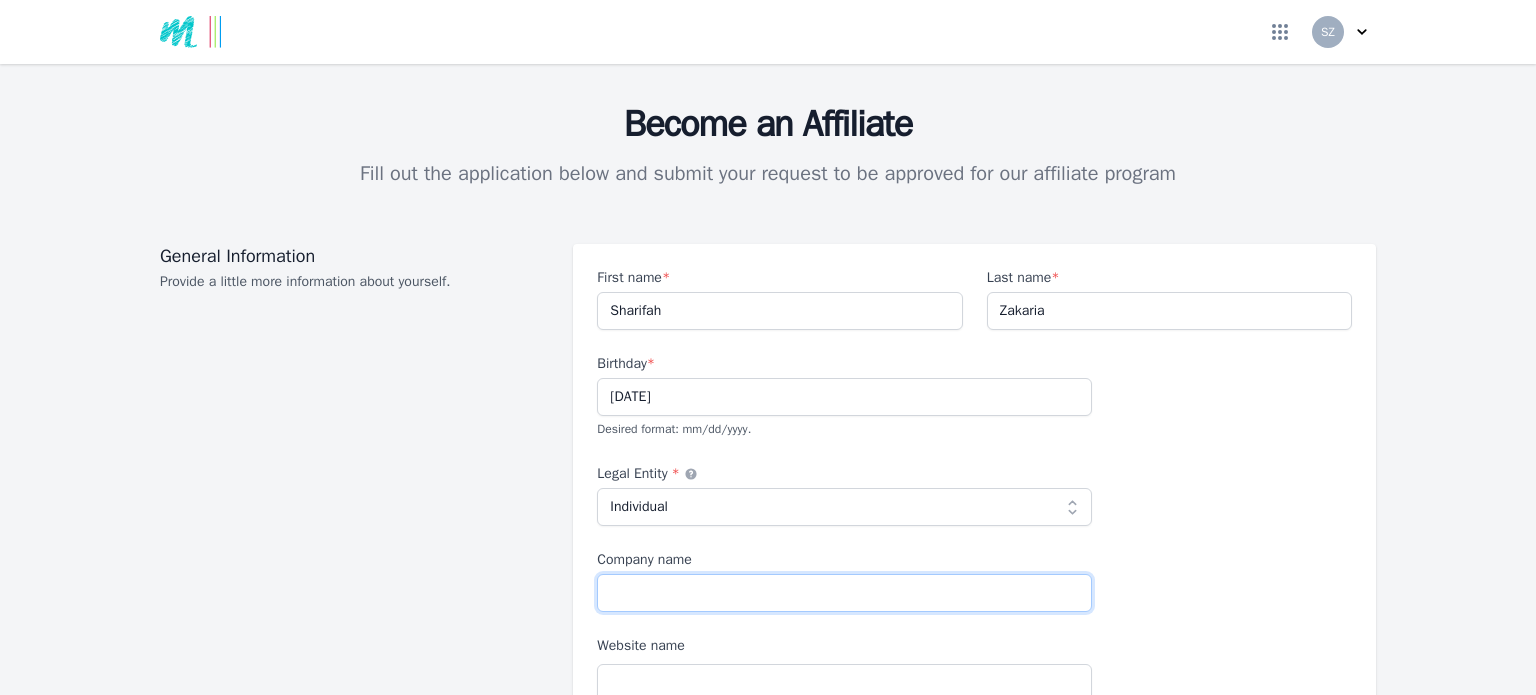 click on "Company name" at bounding box center (844, 593) 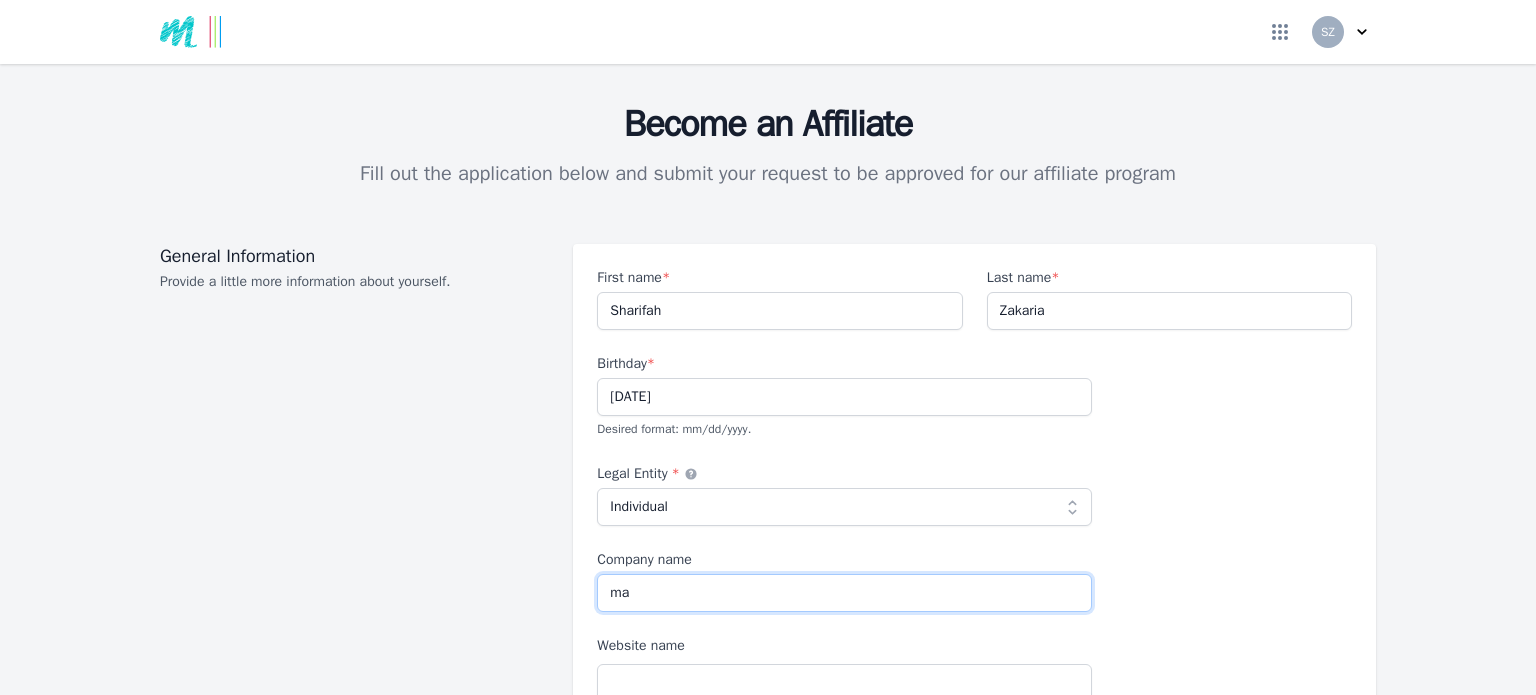 type on "m" 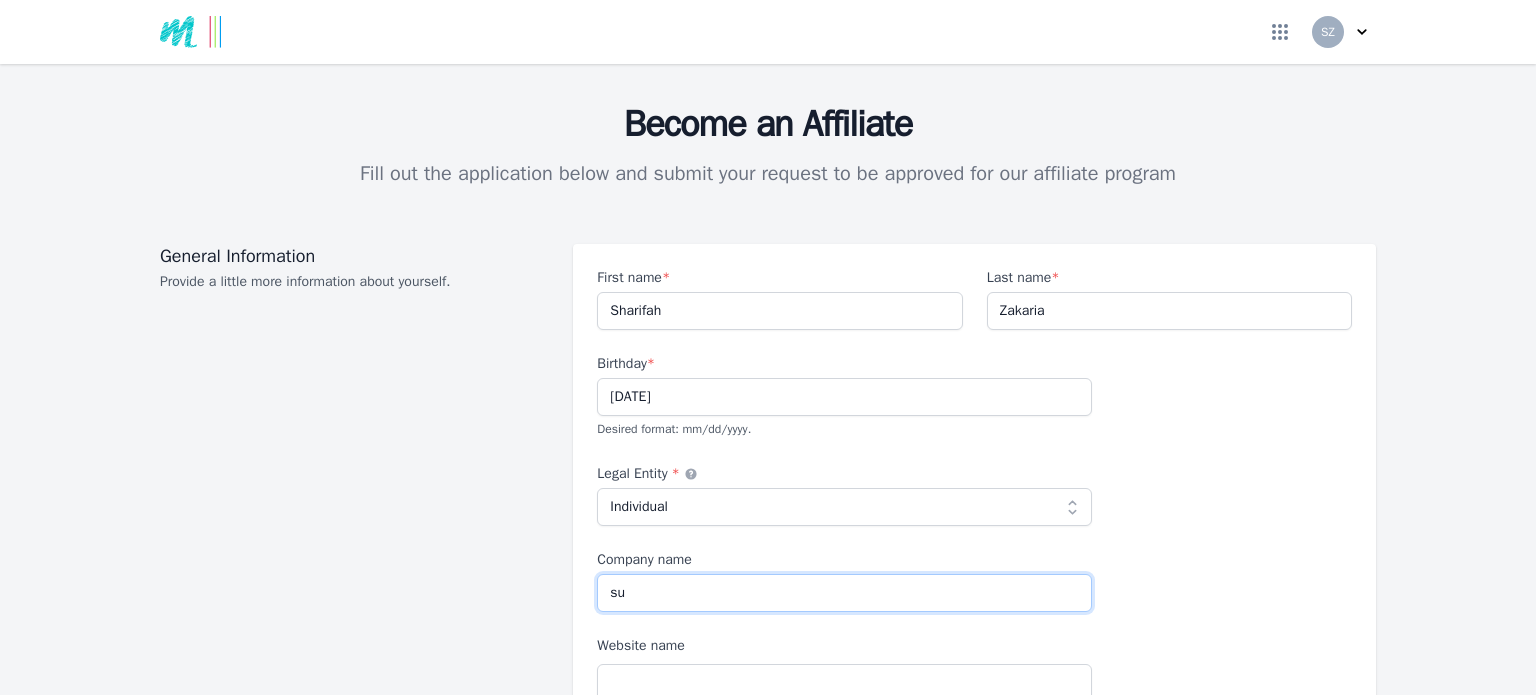 type on "s" 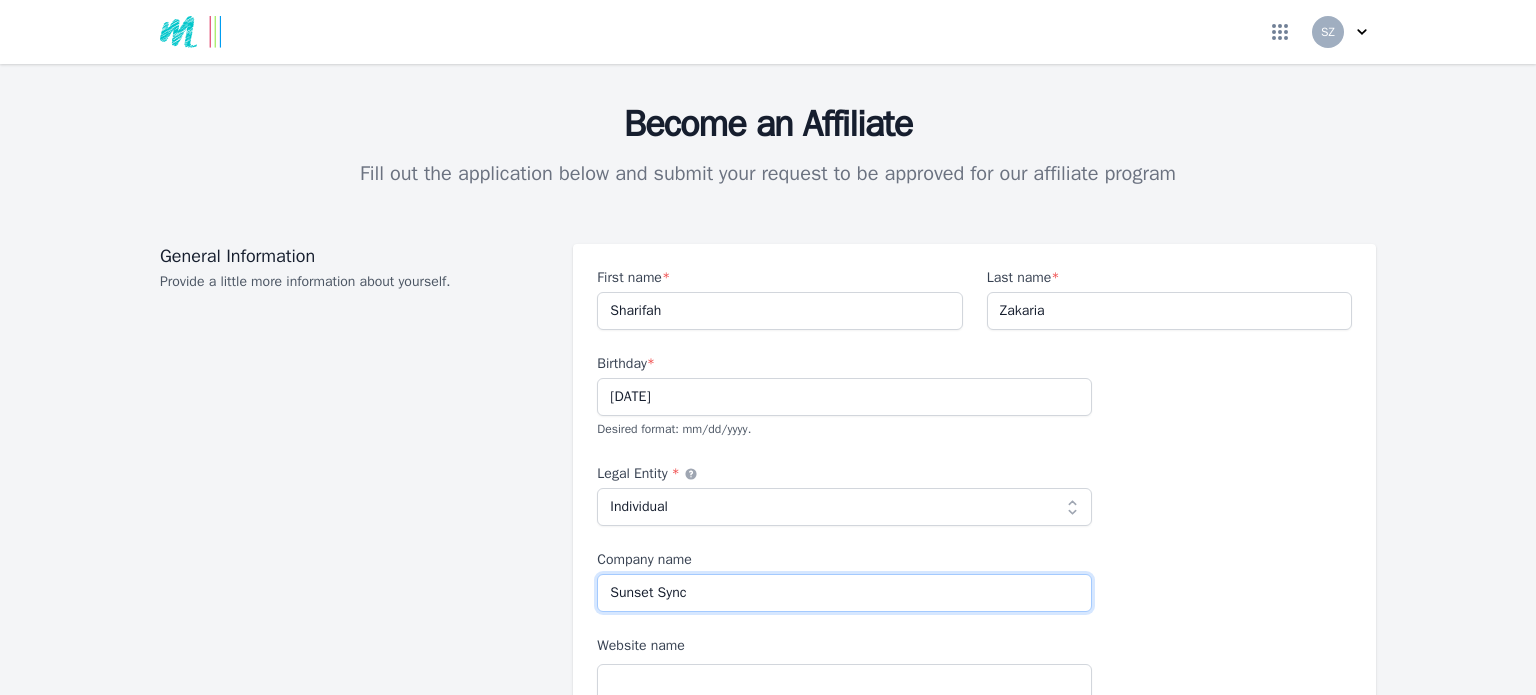 type on "Sunset Sync" 